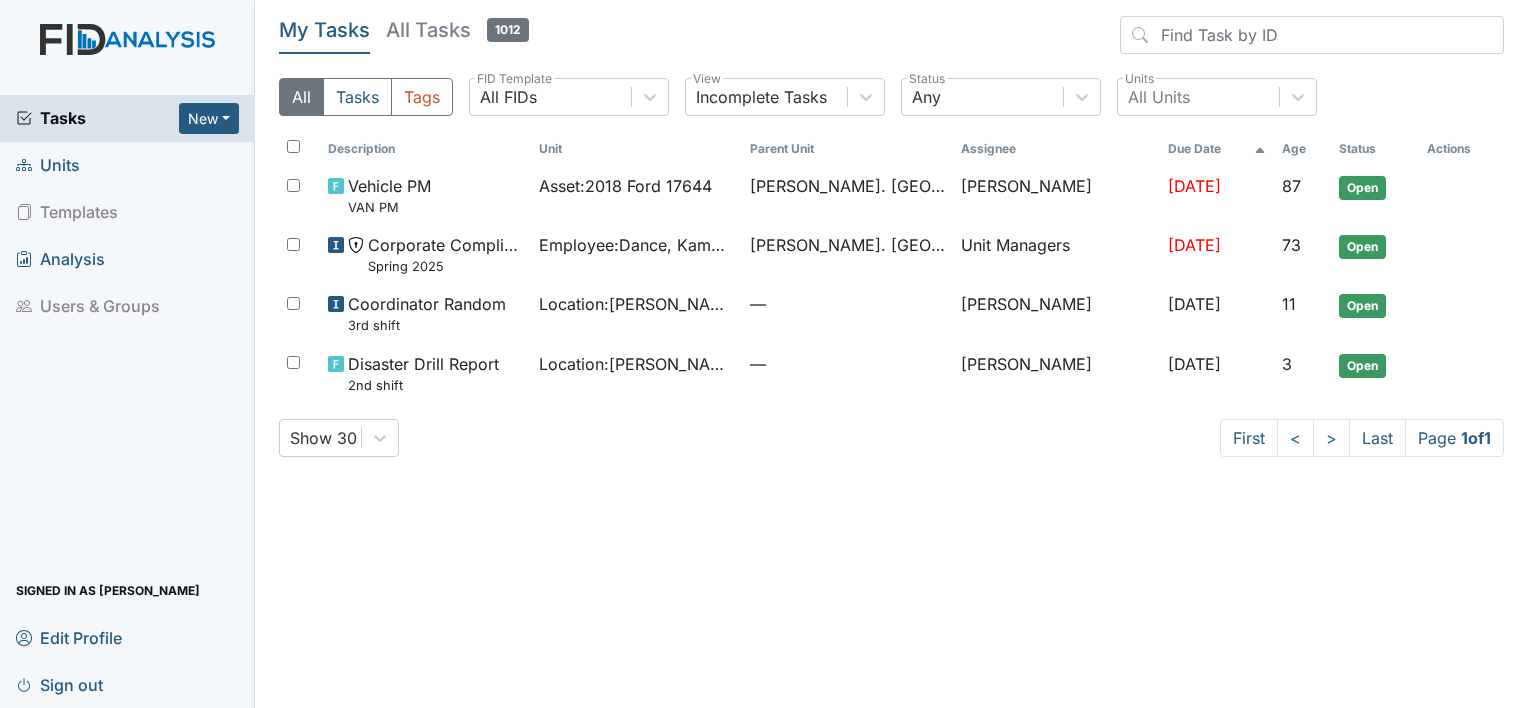 scroll, scrollTop: 0, scrollLeft: 0, axis: both 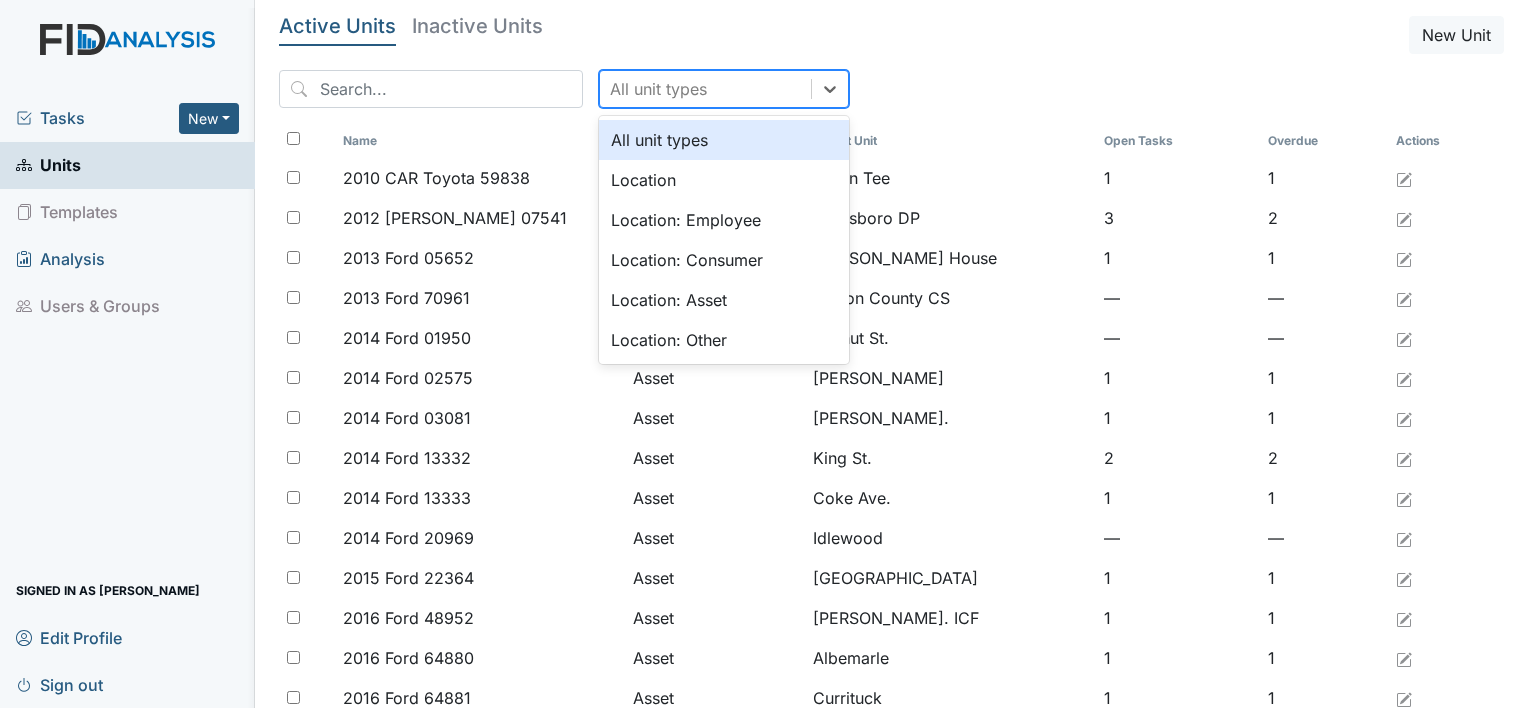 click on "All unit types" at bounding box center (658, 89) 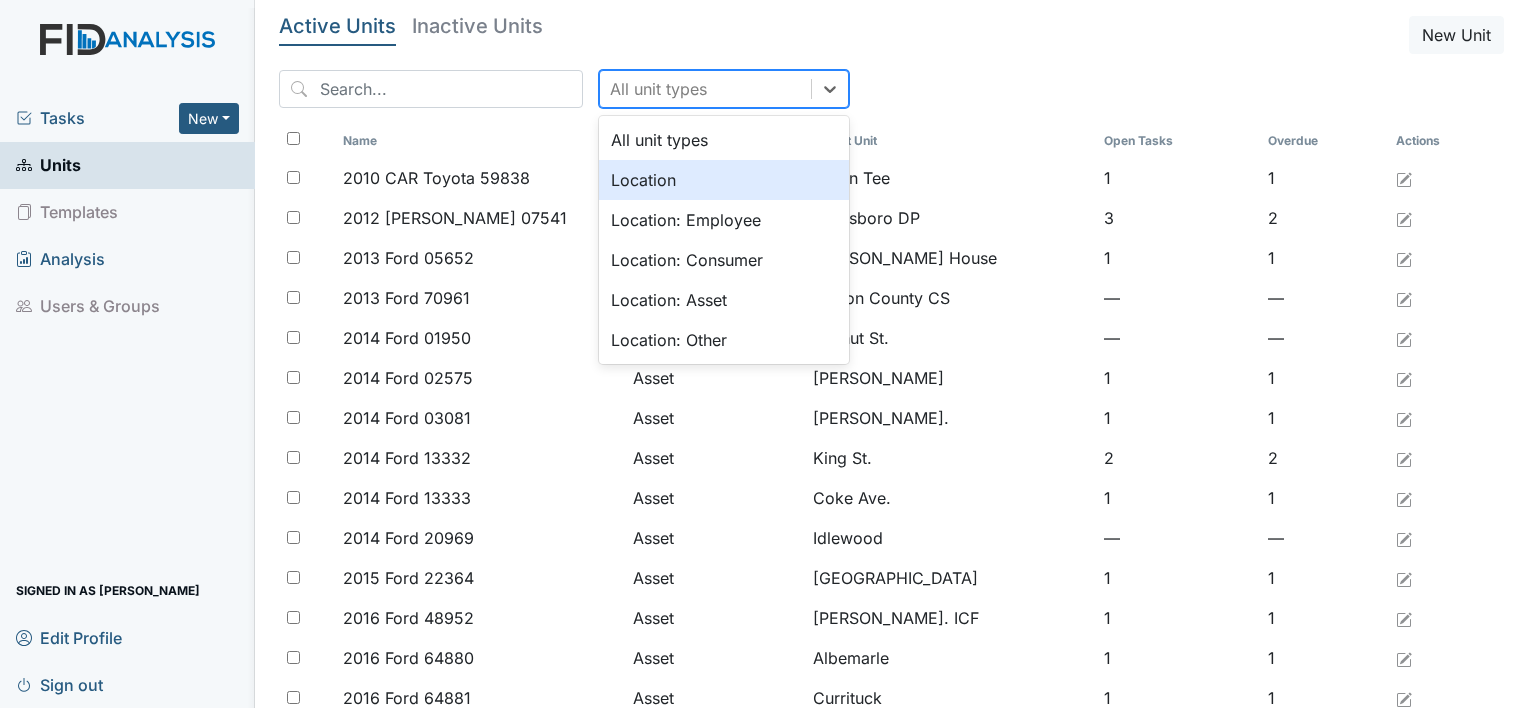 click on "Location" at bounding box center (724, 180) 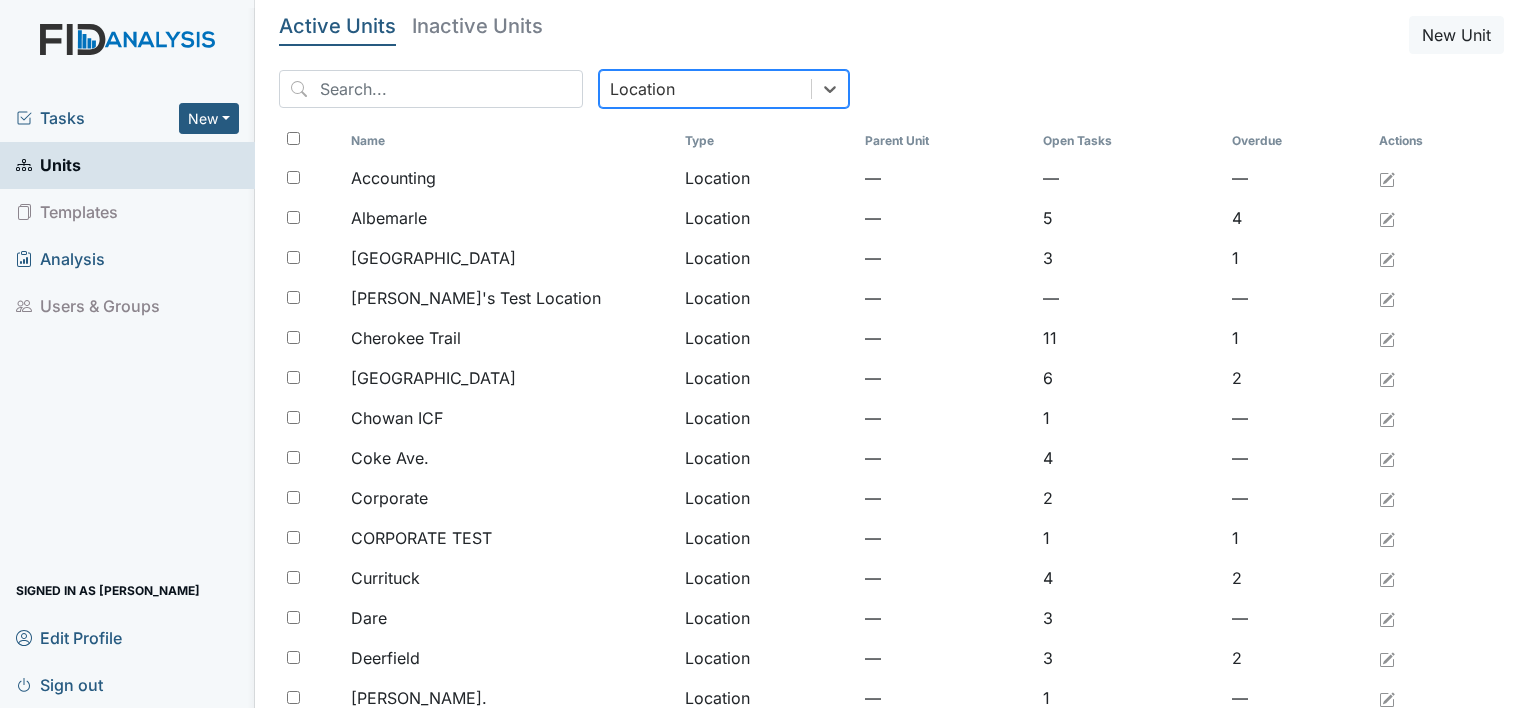 type on "3" 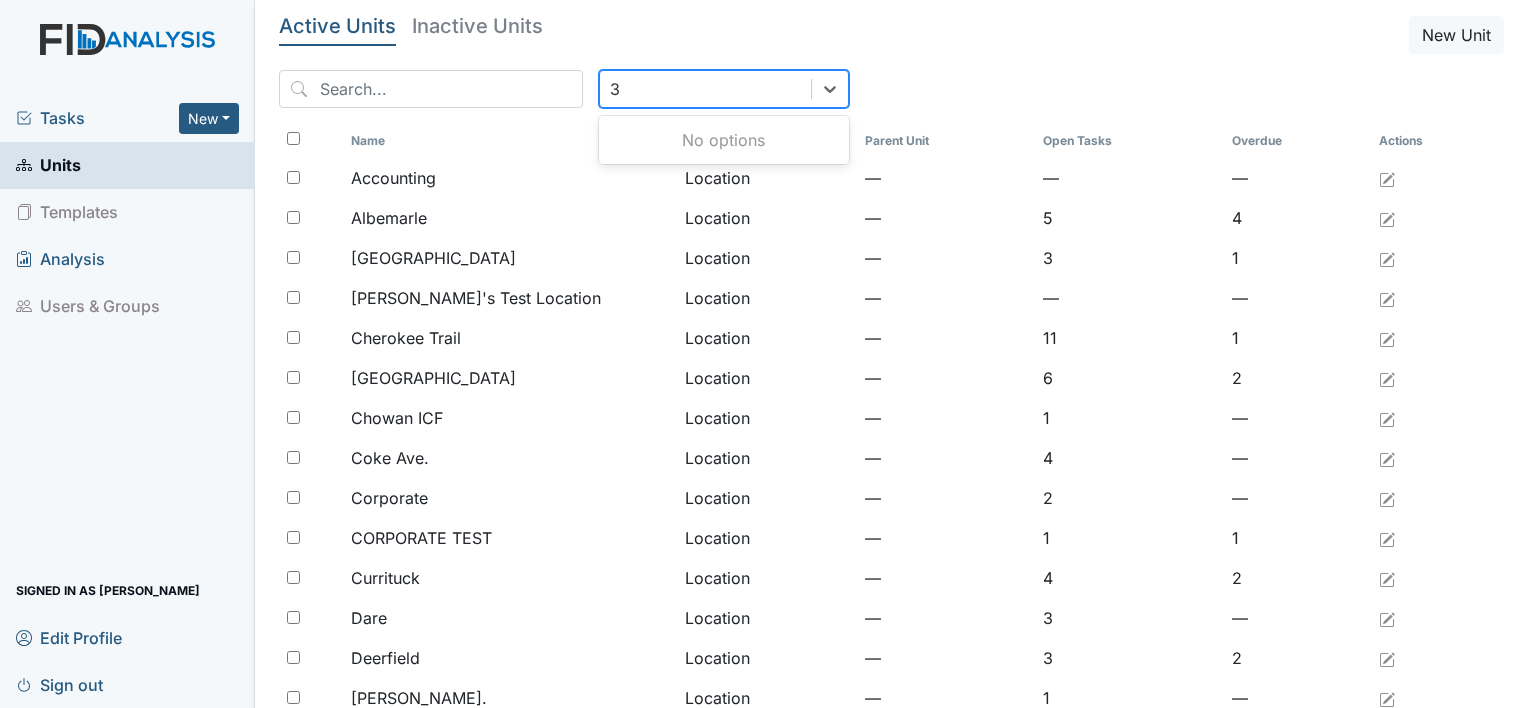 type 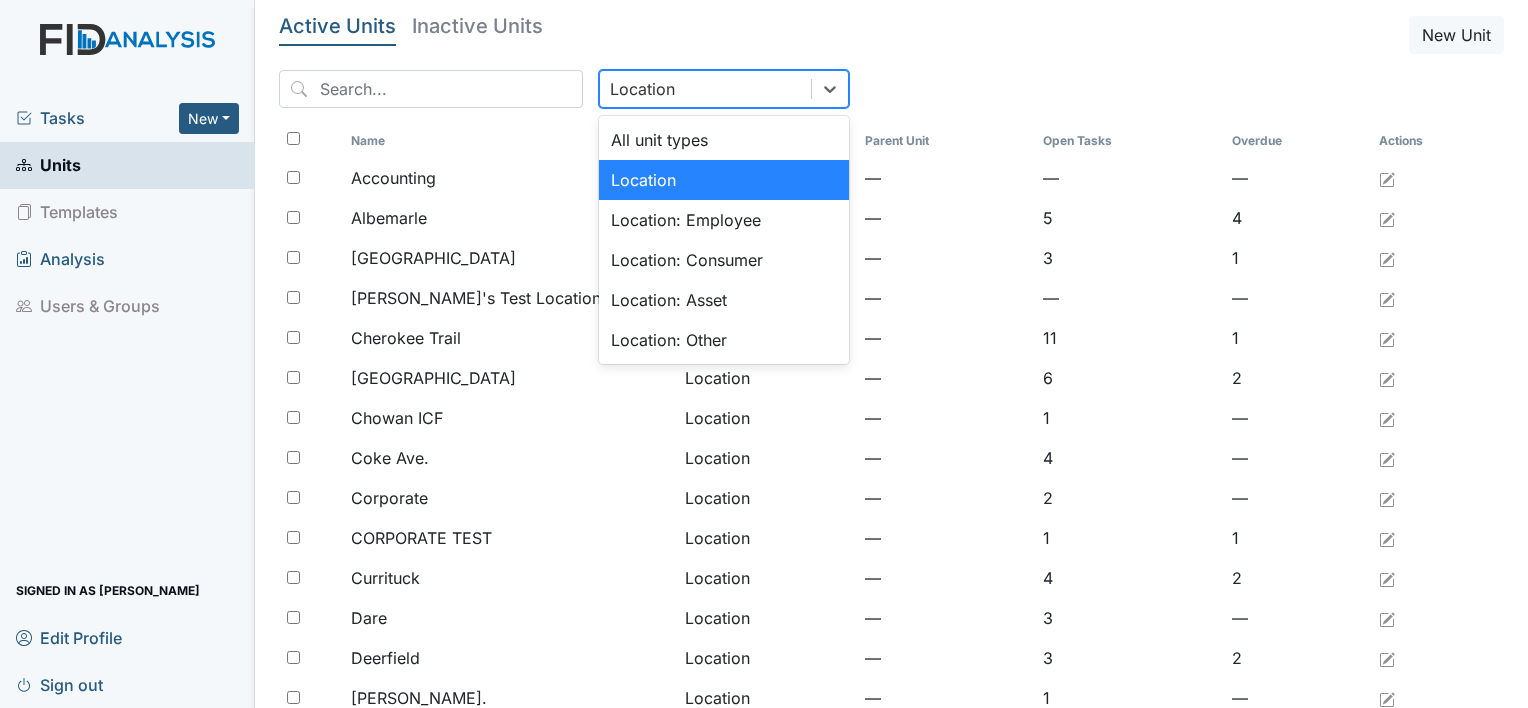 click on "Location" at bounding box center (724, 180) 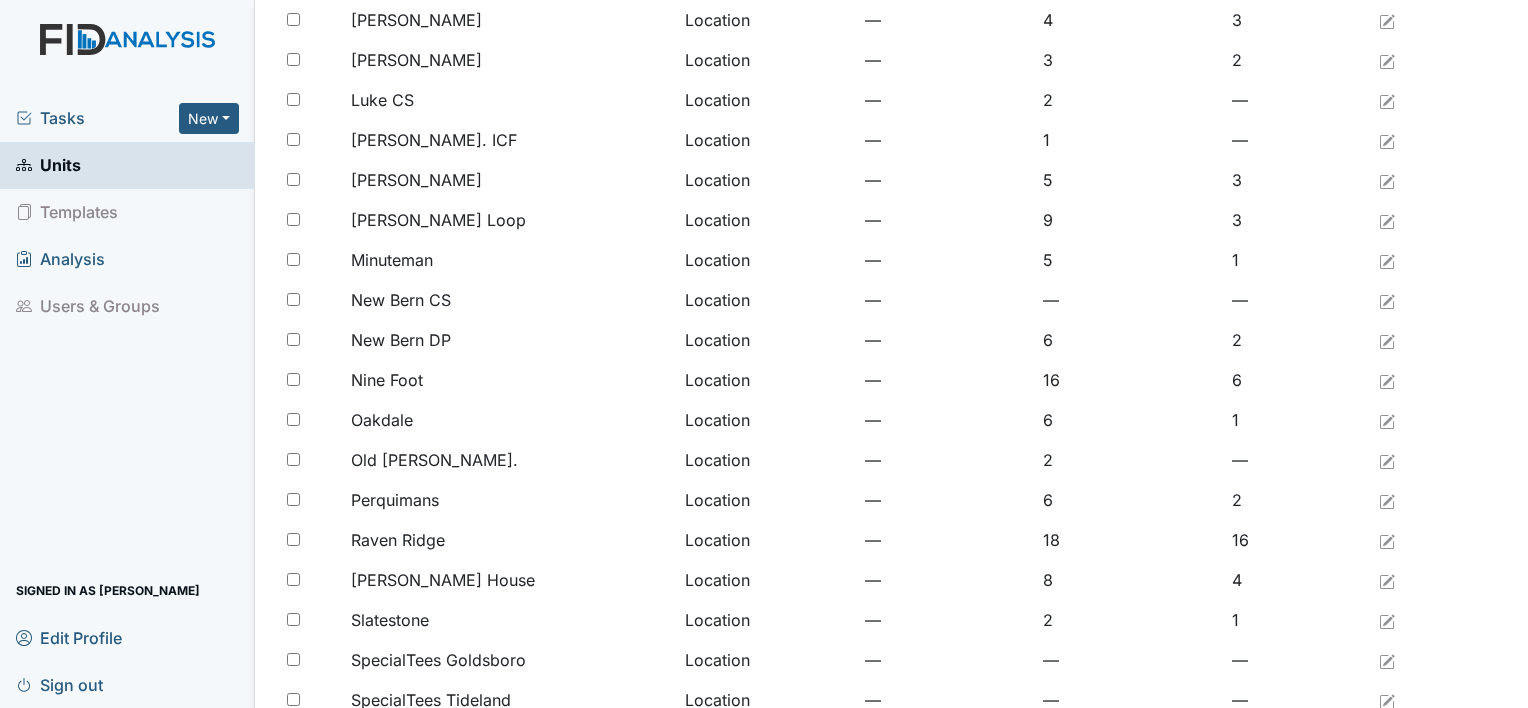 scroll, scrollTop: 1536, scrollLeft: 0, axis: vertical 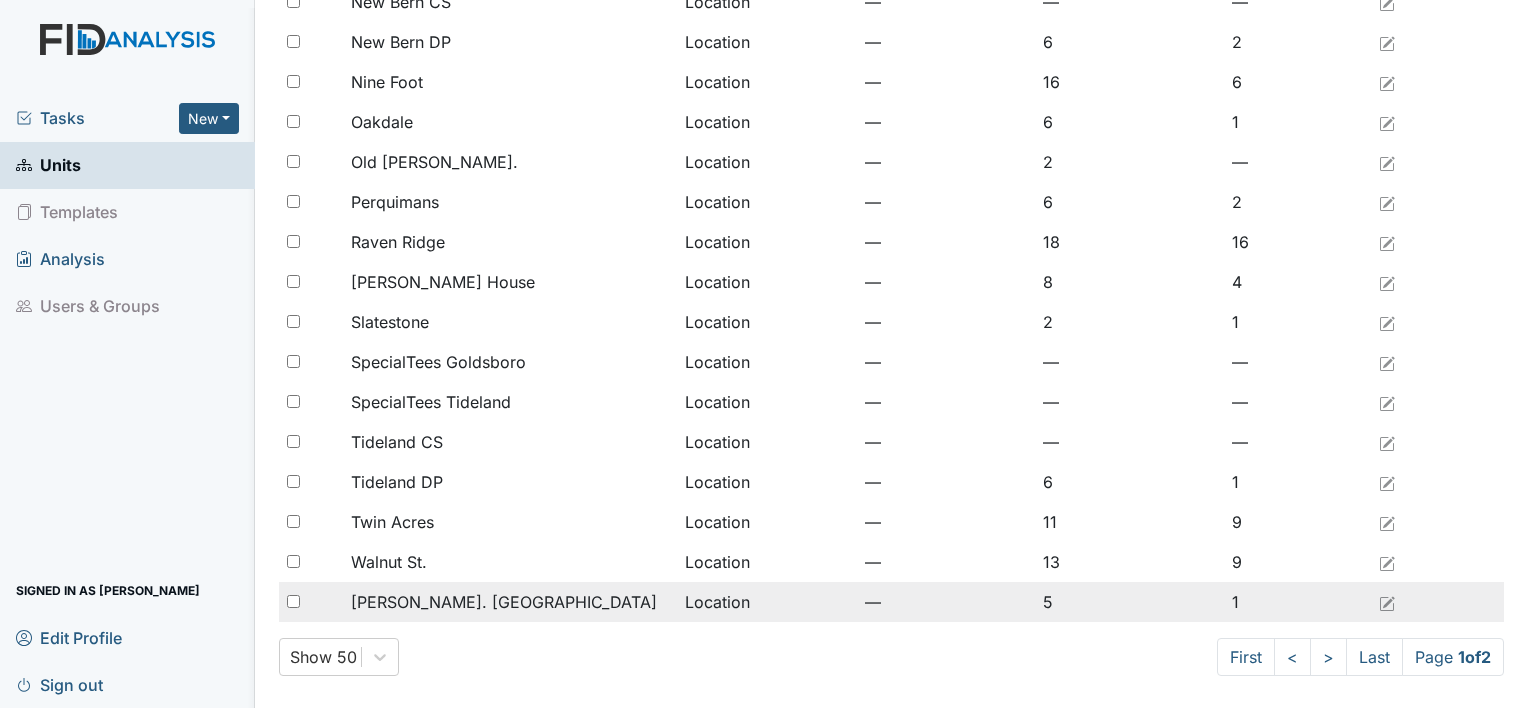 click on "[PERSON_NAME]. [GEOGRAPHIC_DATA]" at bounding box center (510, 602) 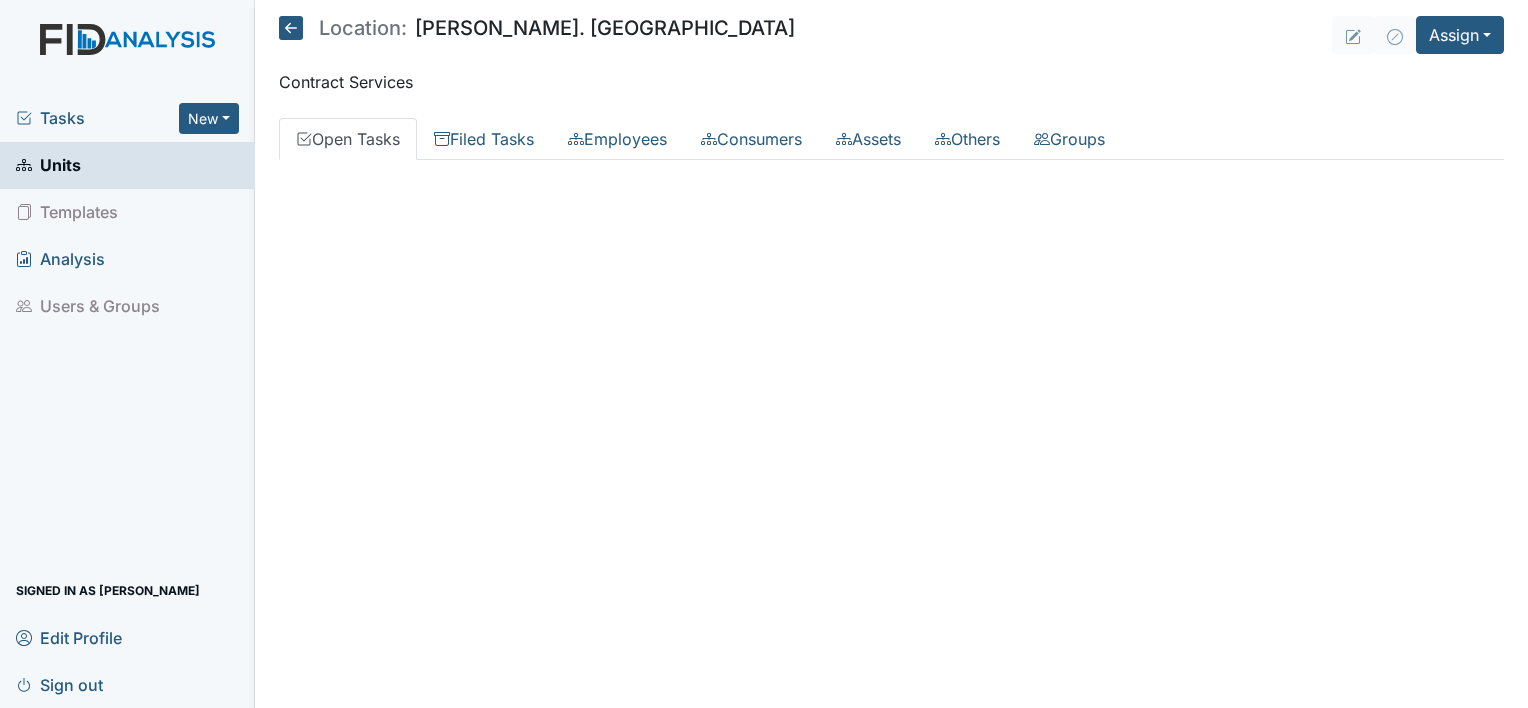 scroll, scrollTop: 0, scrollLeft: 0, axis: both 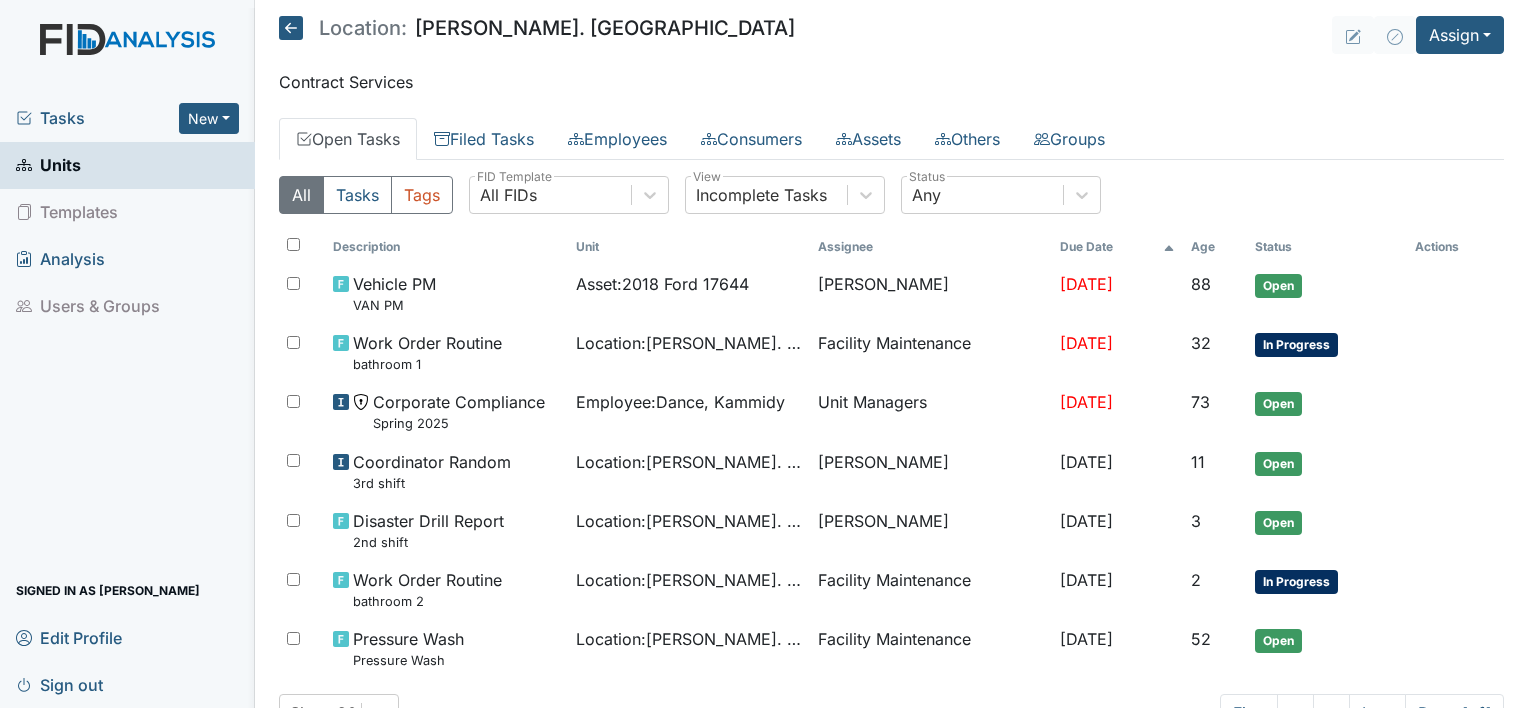 click on "Units" at bounding box center (127, 165) 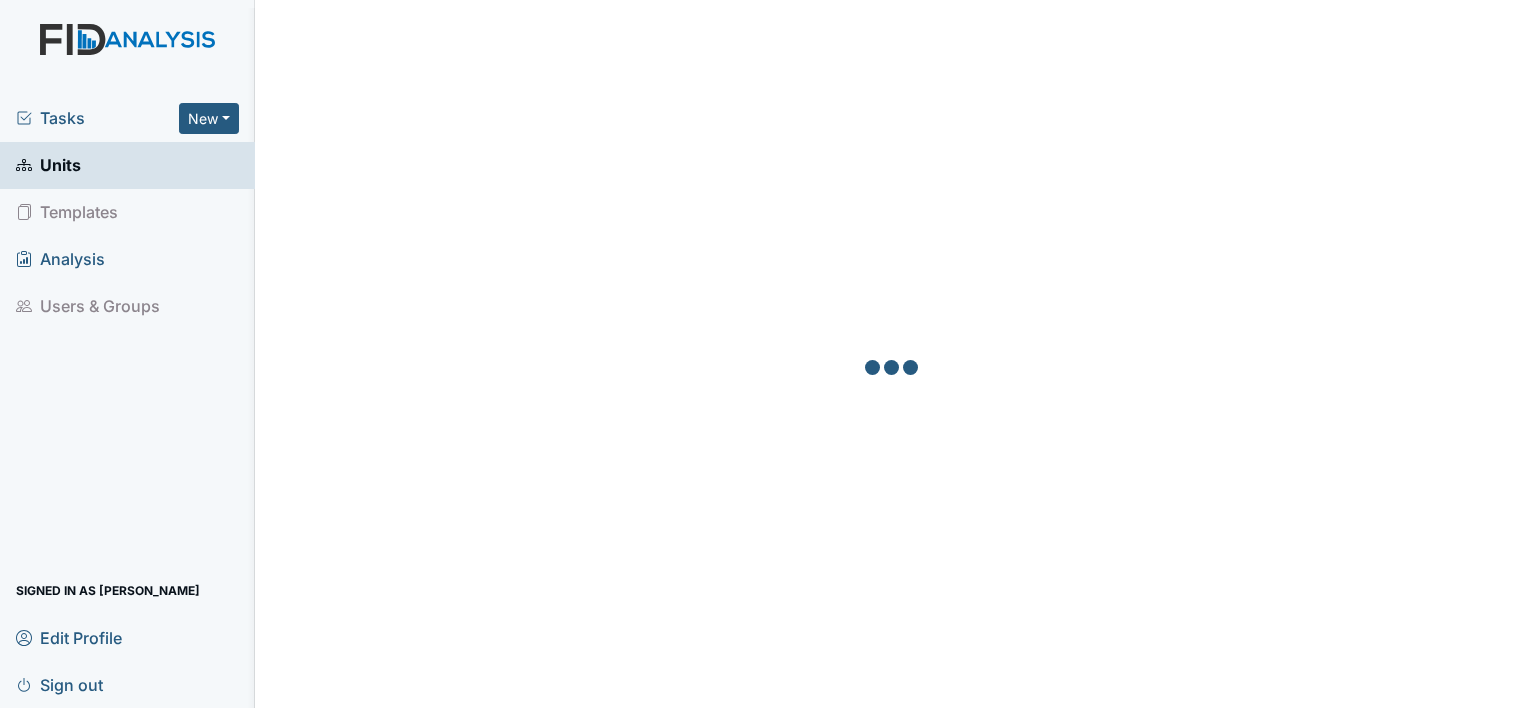scroll, scrollTop: 0, scrollLeft: 0, axis: both 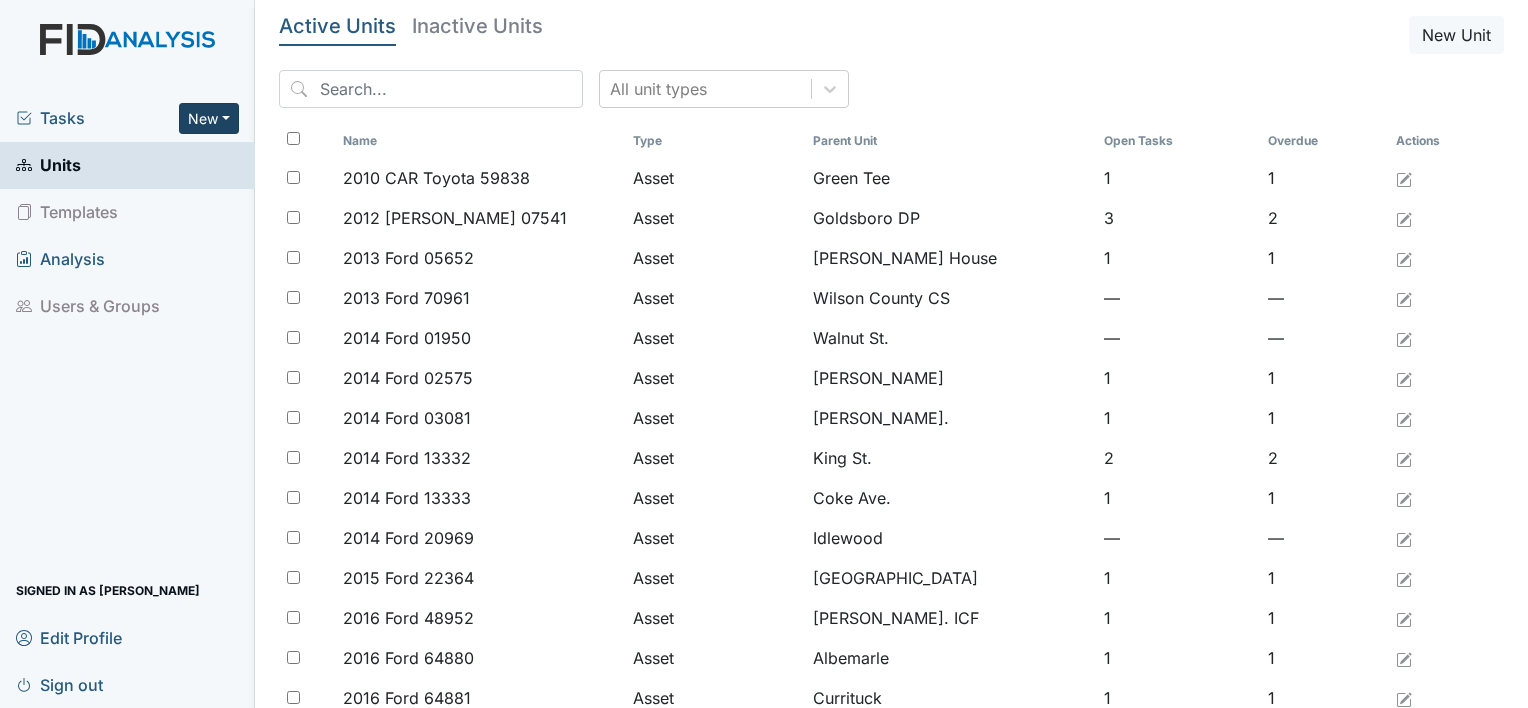 click on "New" at bounding box center [209, 118] 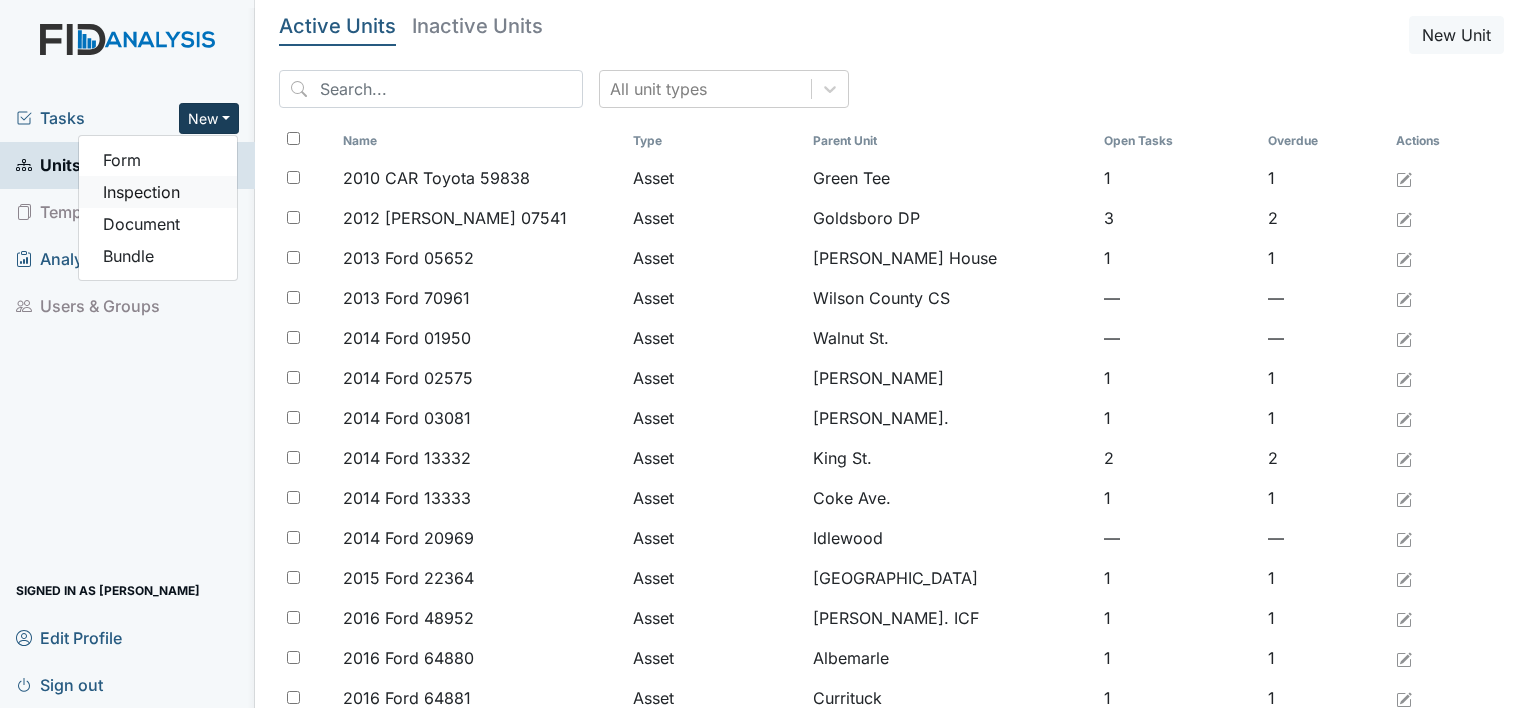 click on "Inspection" at bounding box center (158, 192) 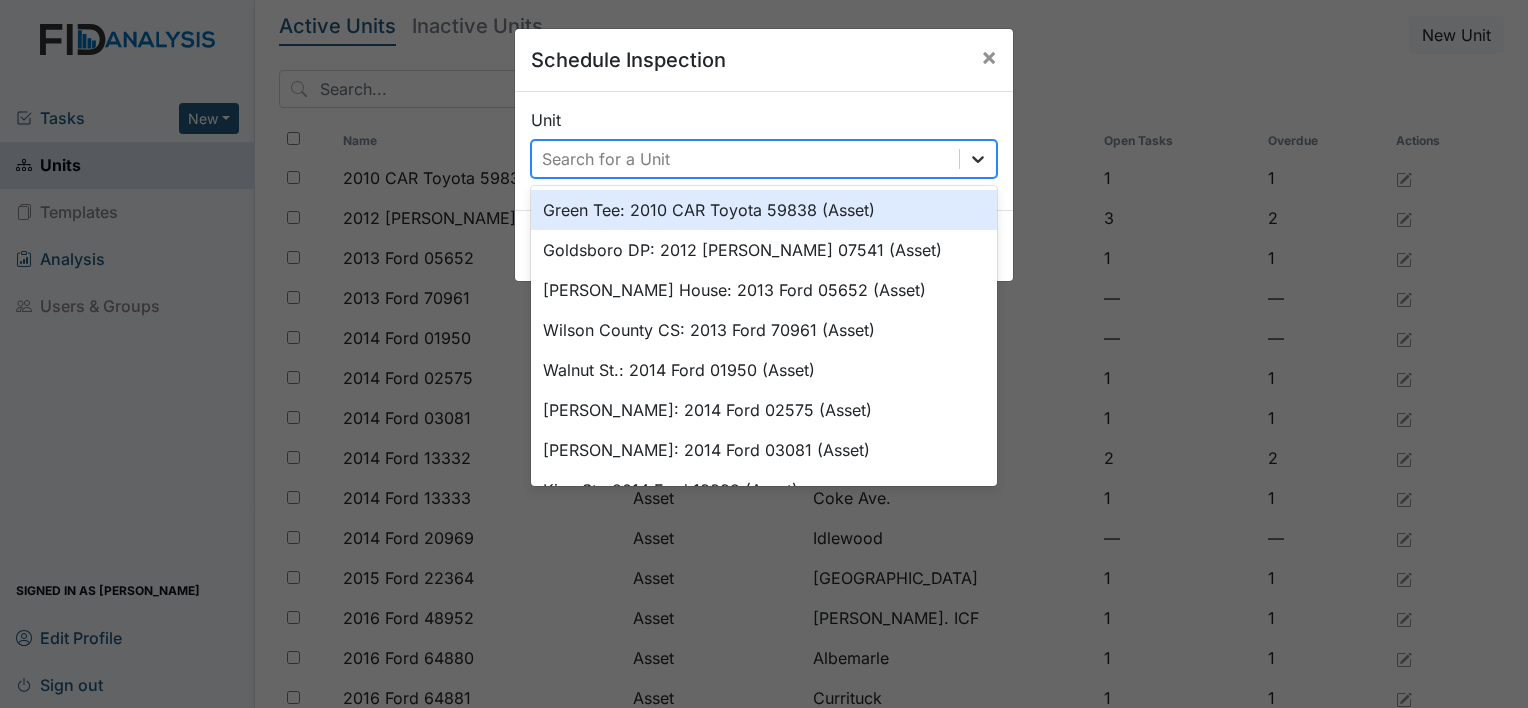 click at bounding box center (978, 159) 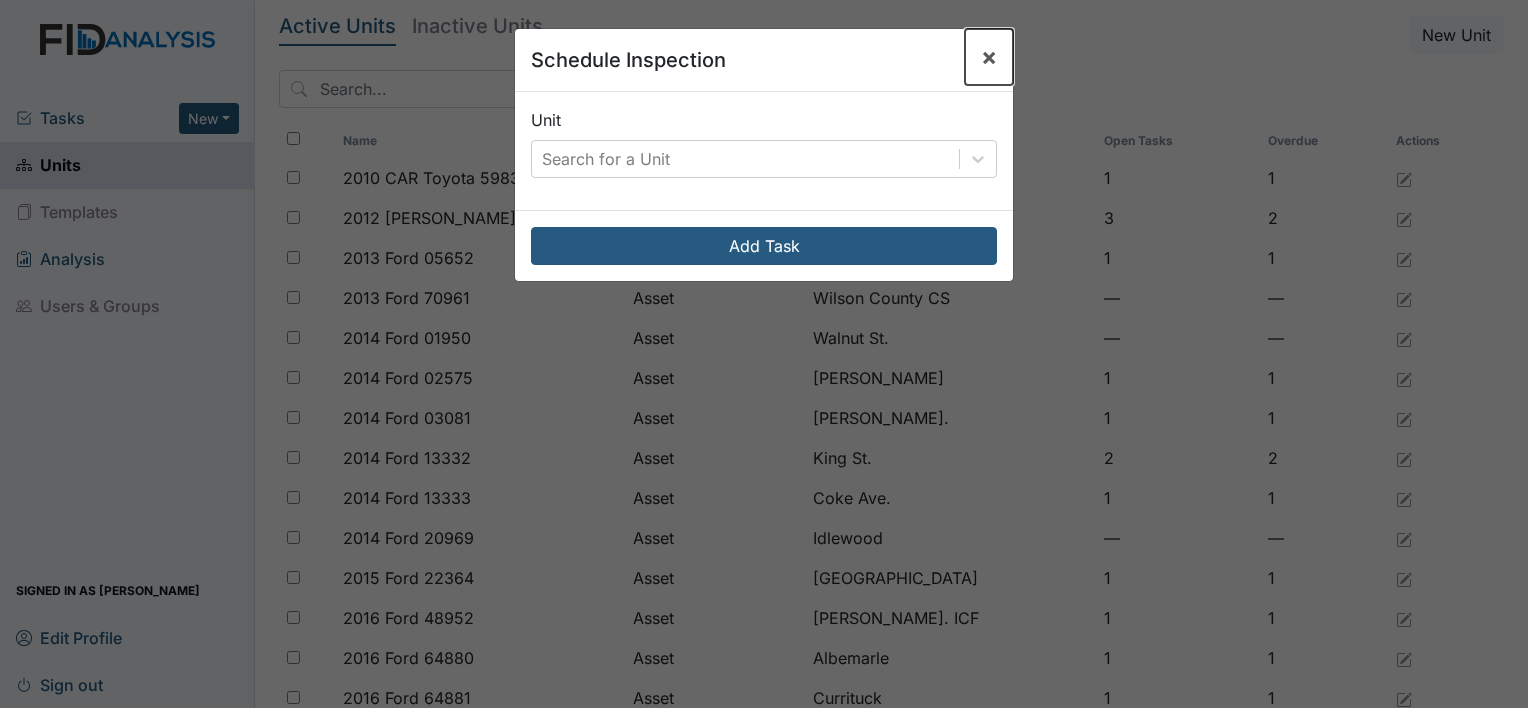 click on "×" at bounding box center [989, 56] 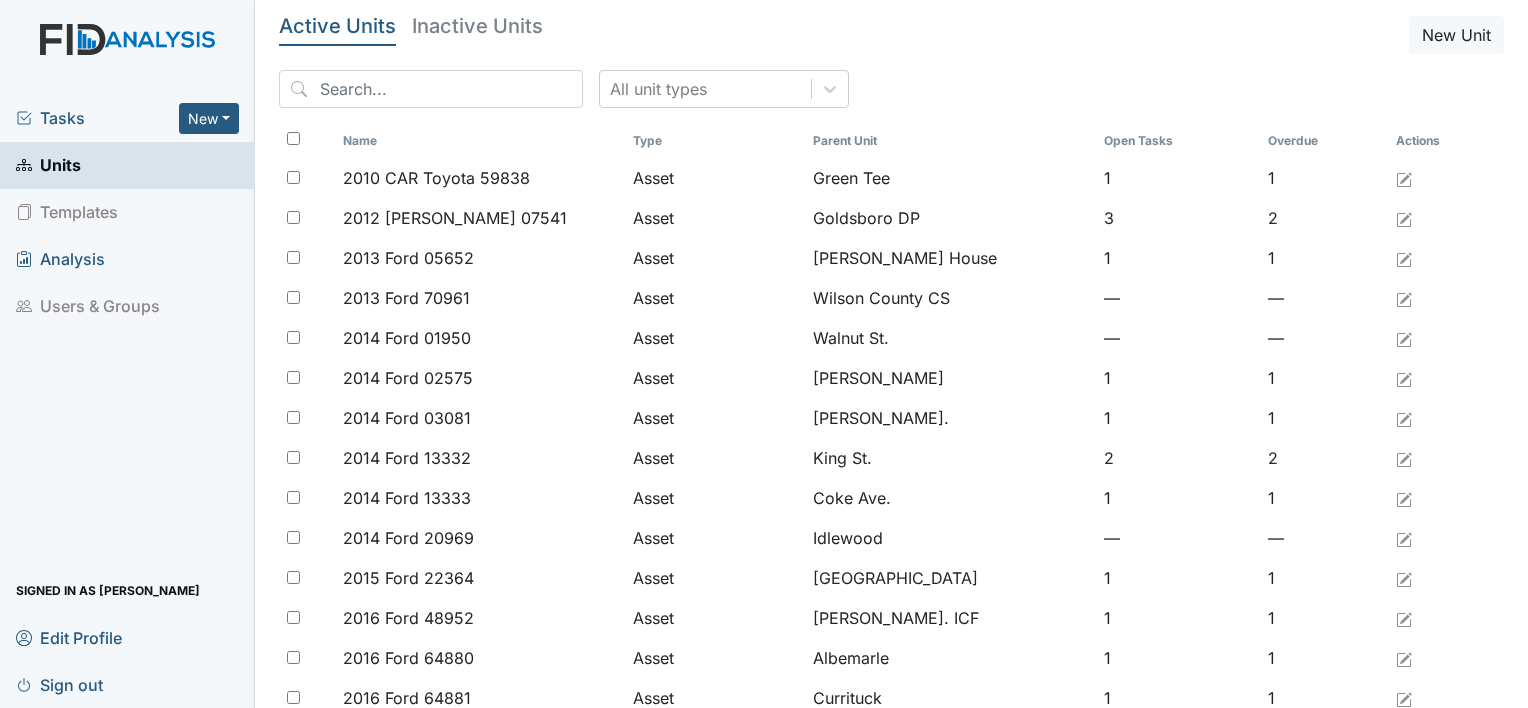 click on "Tasks" at bounding box center (97, 118) 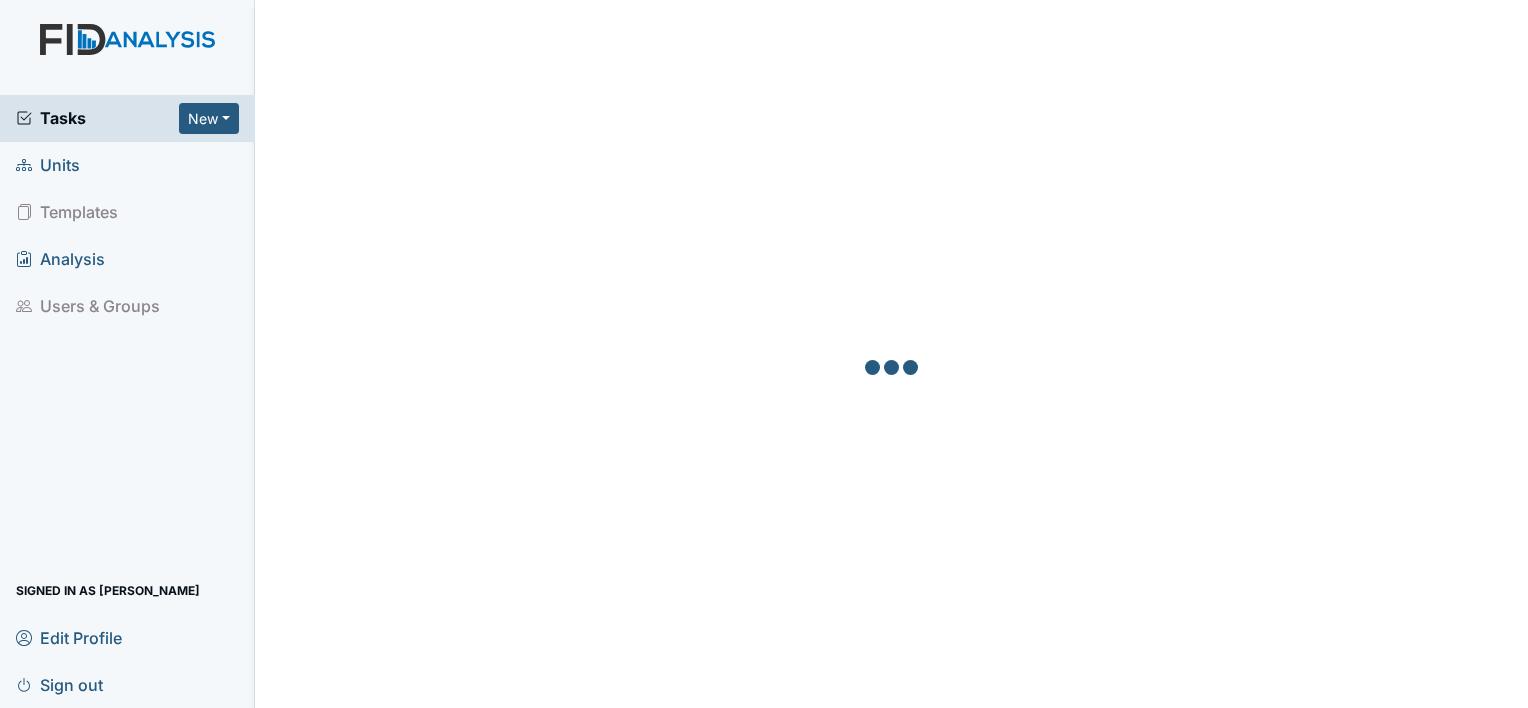 scroll, scrollTop: 0, scrollLeft: 0, axis: both 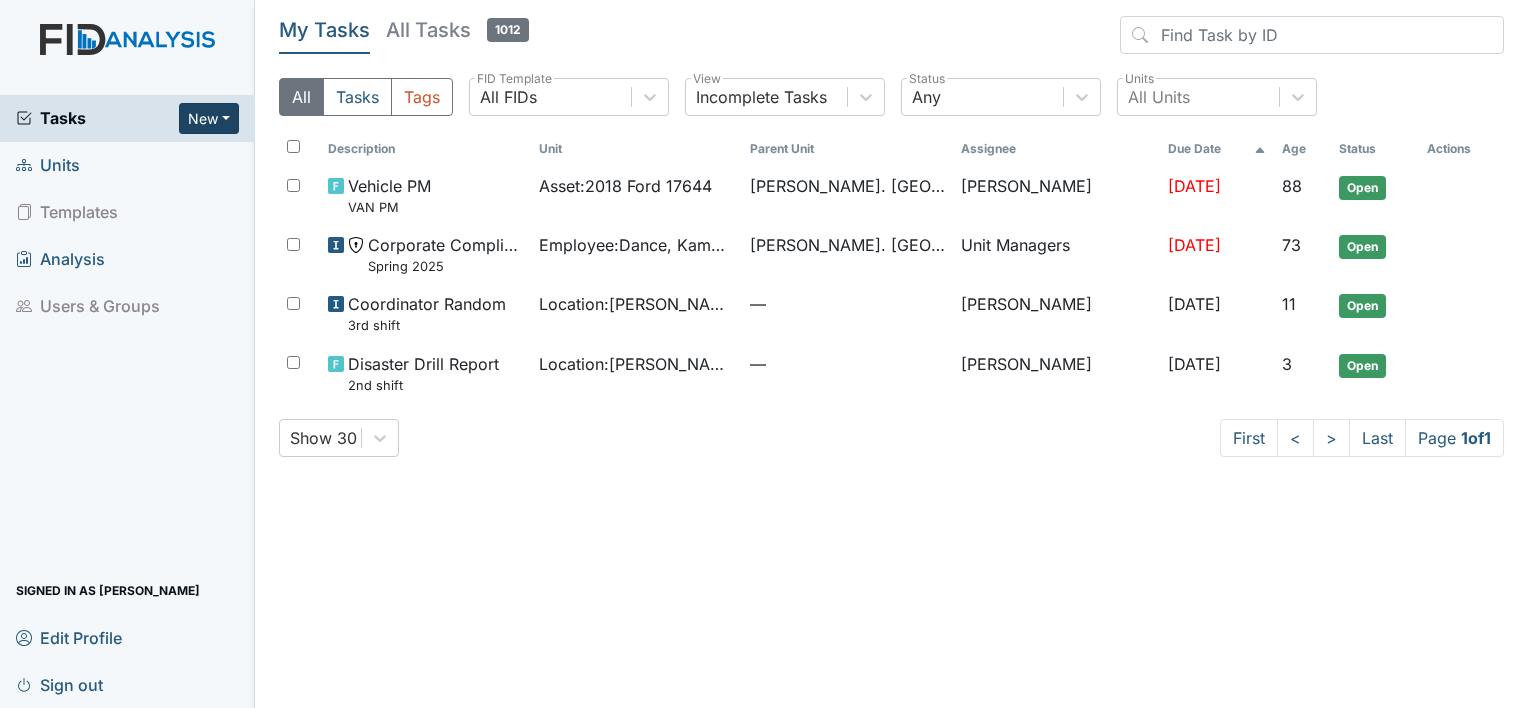 click on "New" at bounding box center (209, 118) 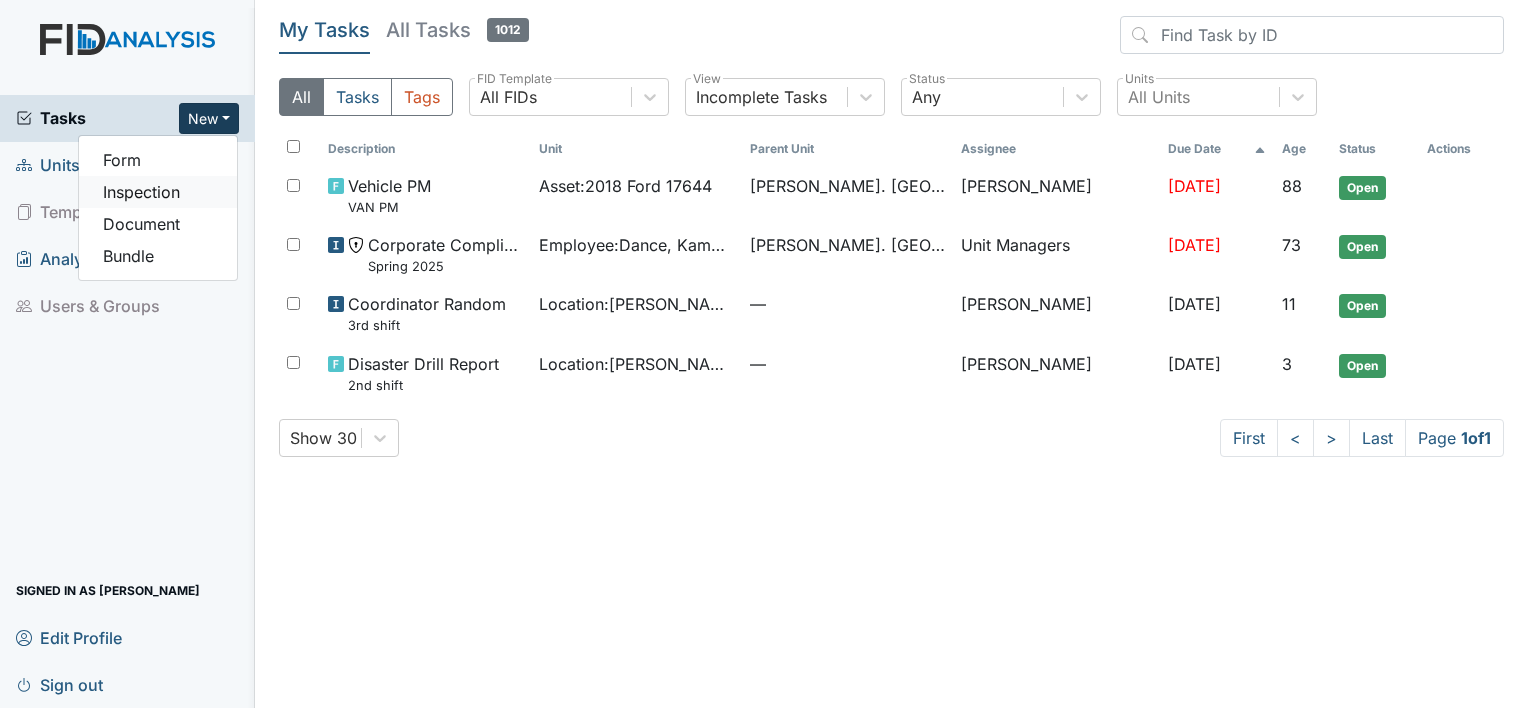 click on "Inspection" at bounding box center (158, 192) 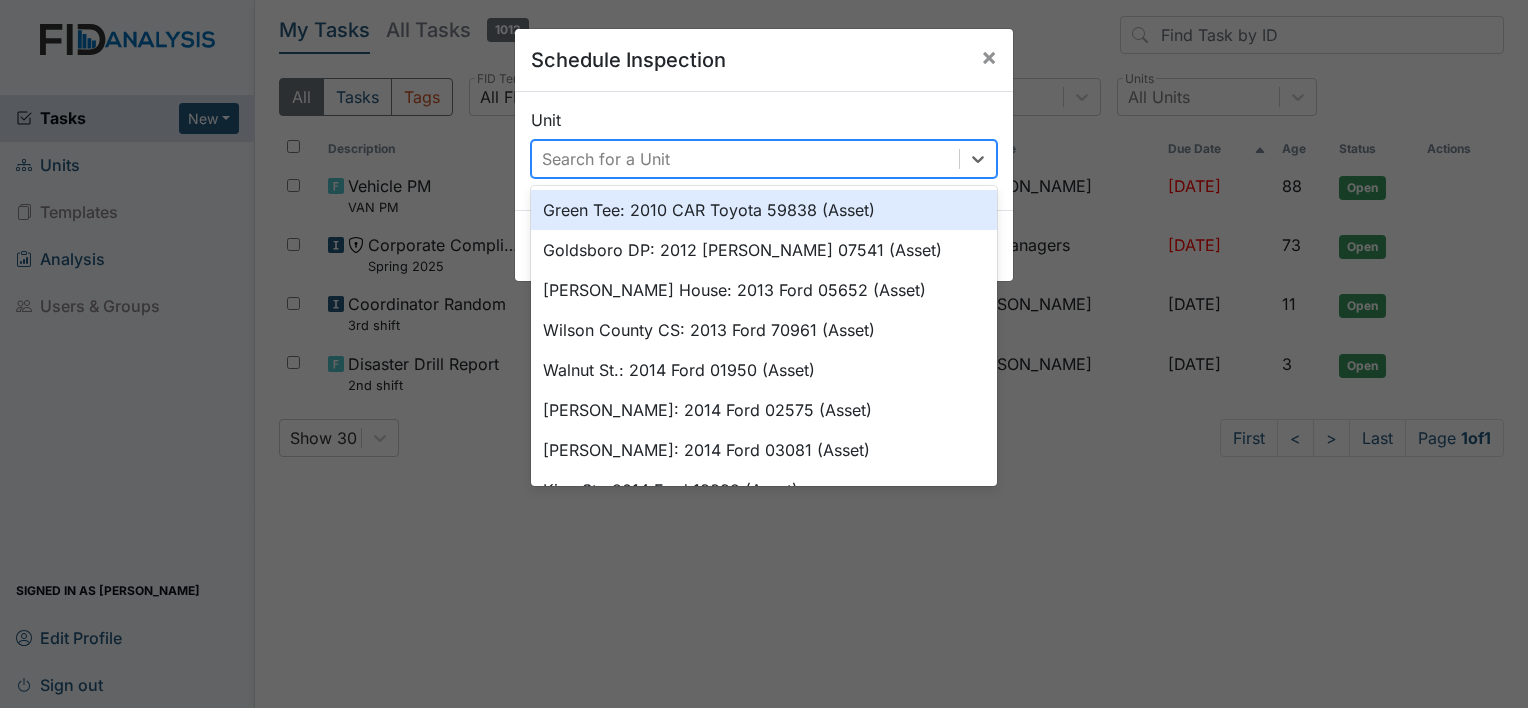 click on "Search for a Unit" at bounding box center (745, 159) 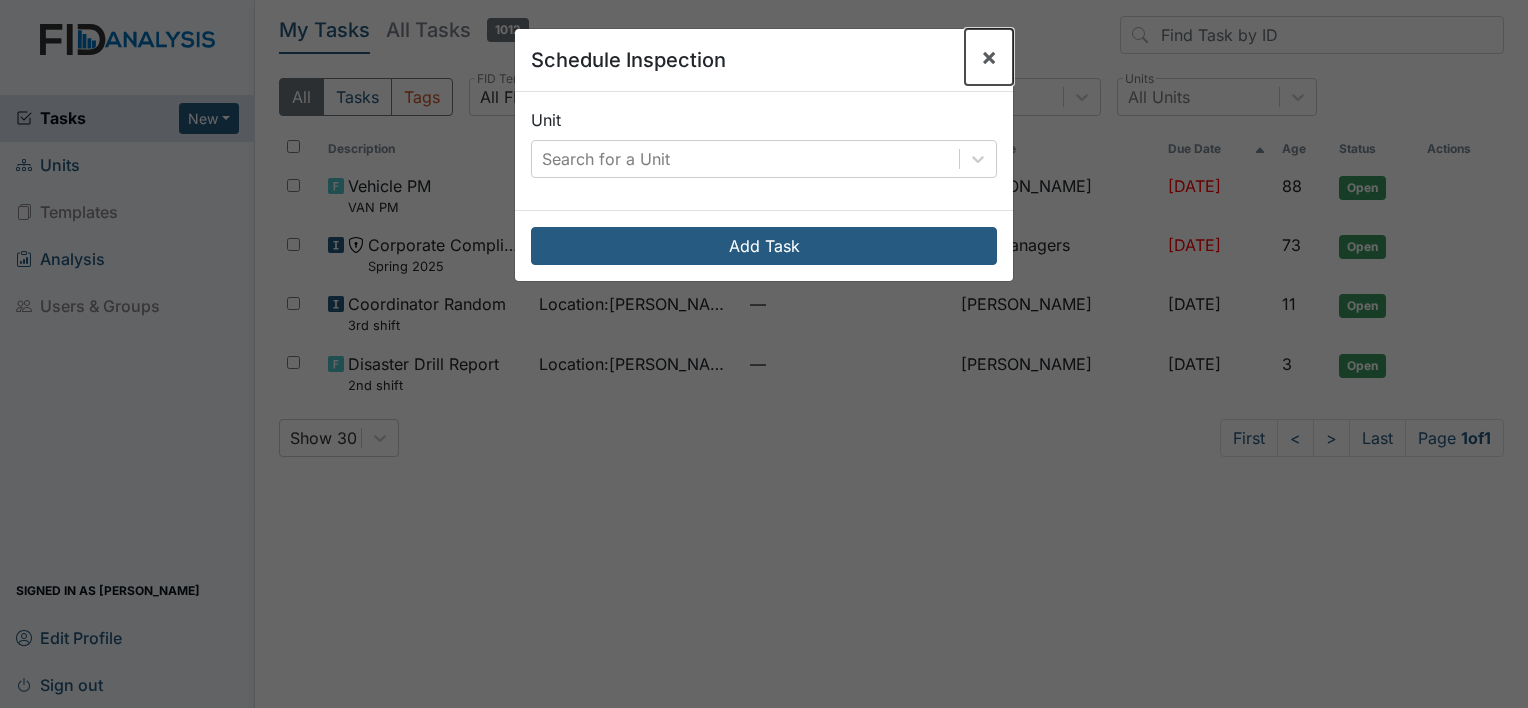 click on "×" at bounding box center (989, 56) 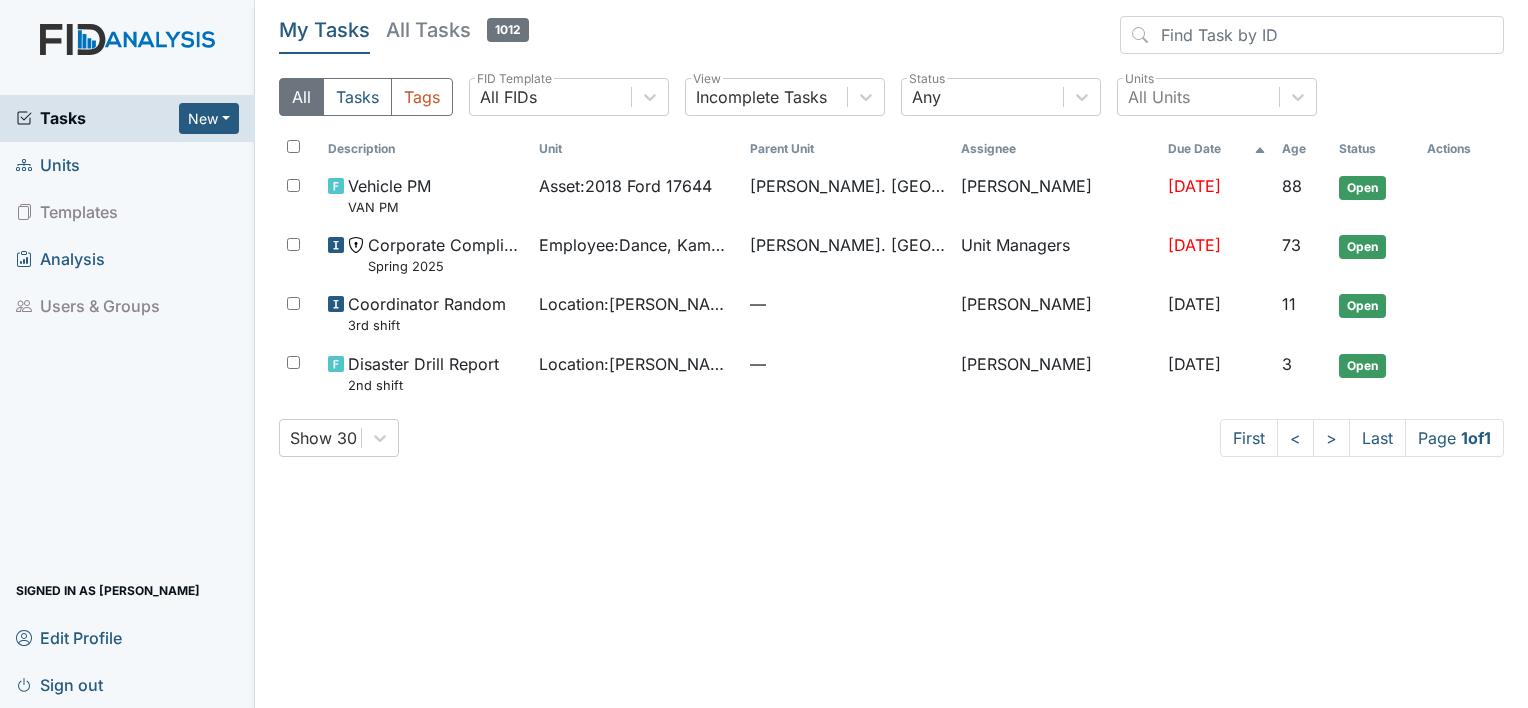click on "Units" at bounding box center (127, 165) 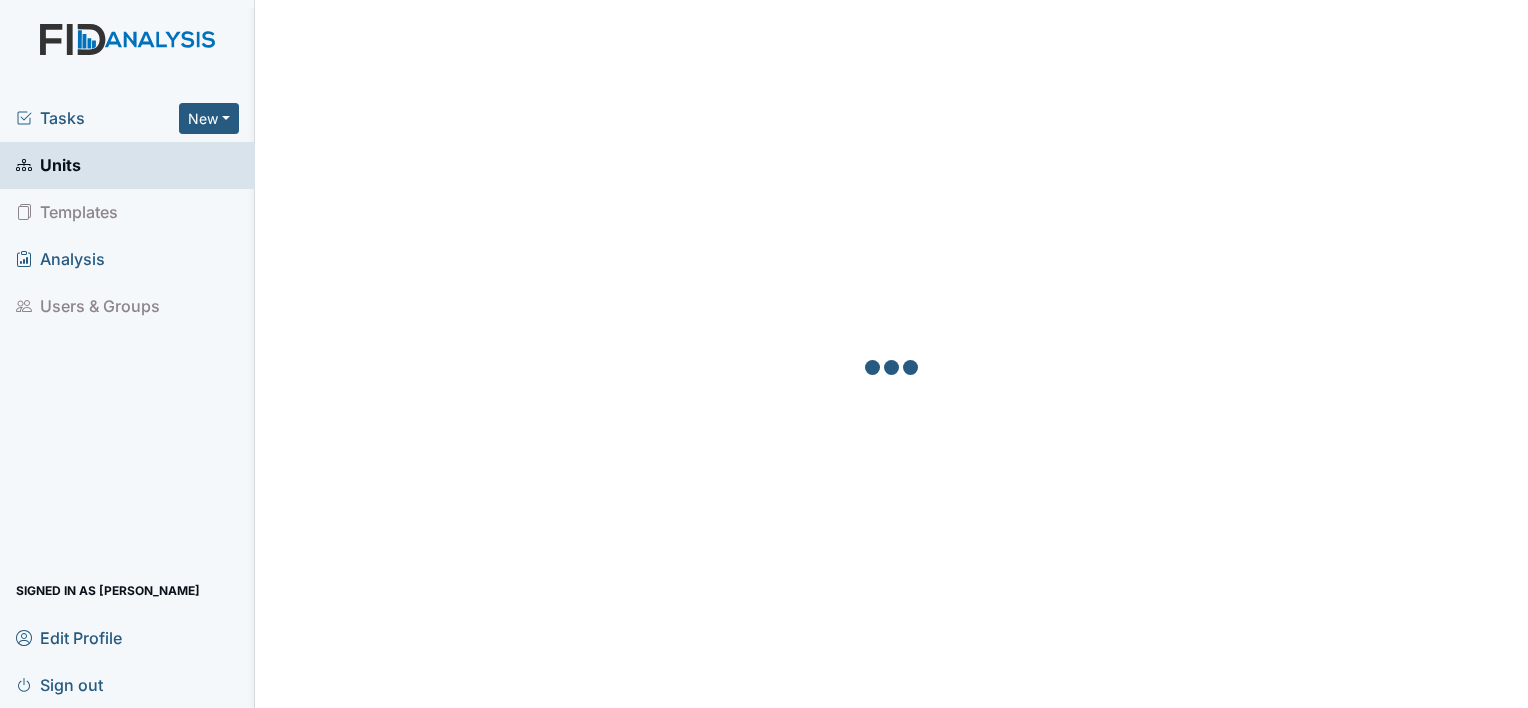 scroll, scrollTop: 0, scrollLeft: 0, axis: both 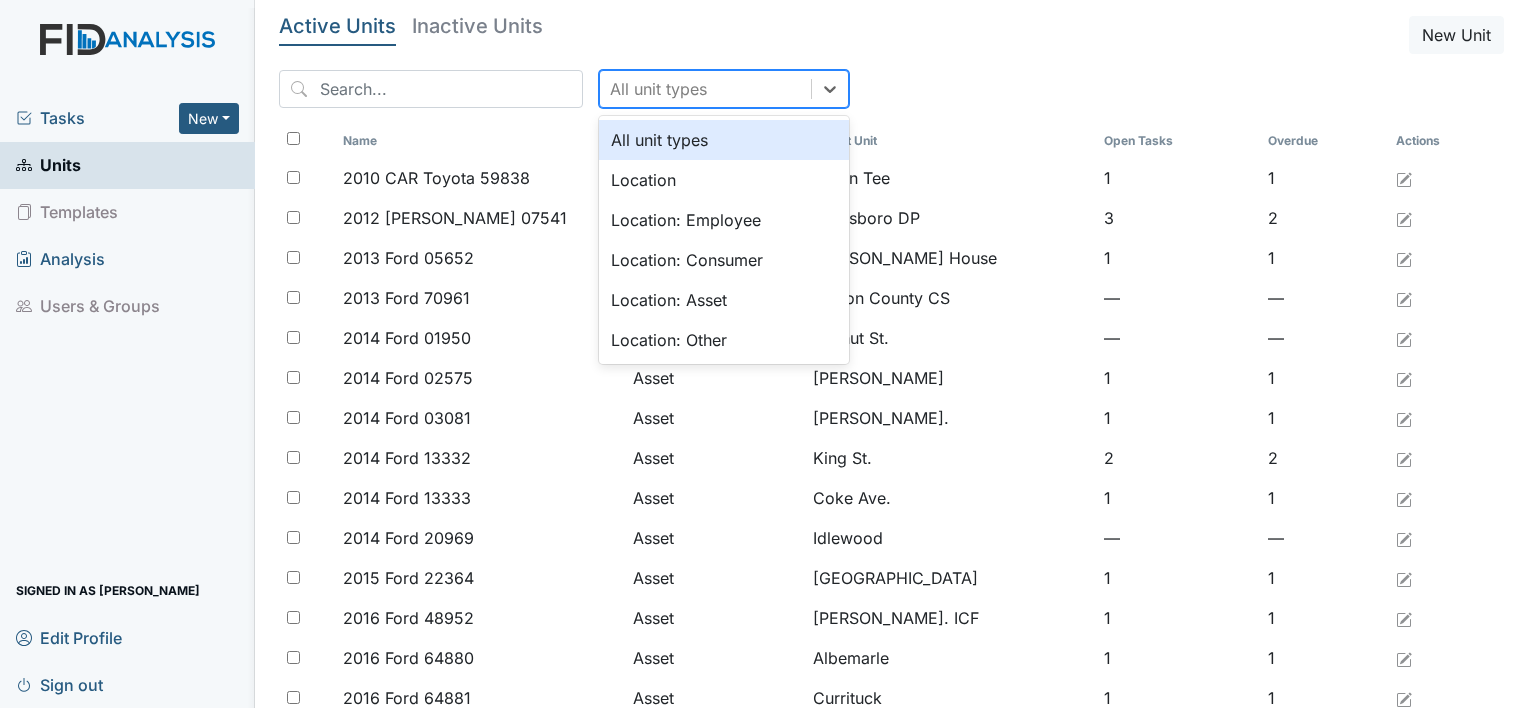 click on "All unit types" at bounding box center (705, 89) 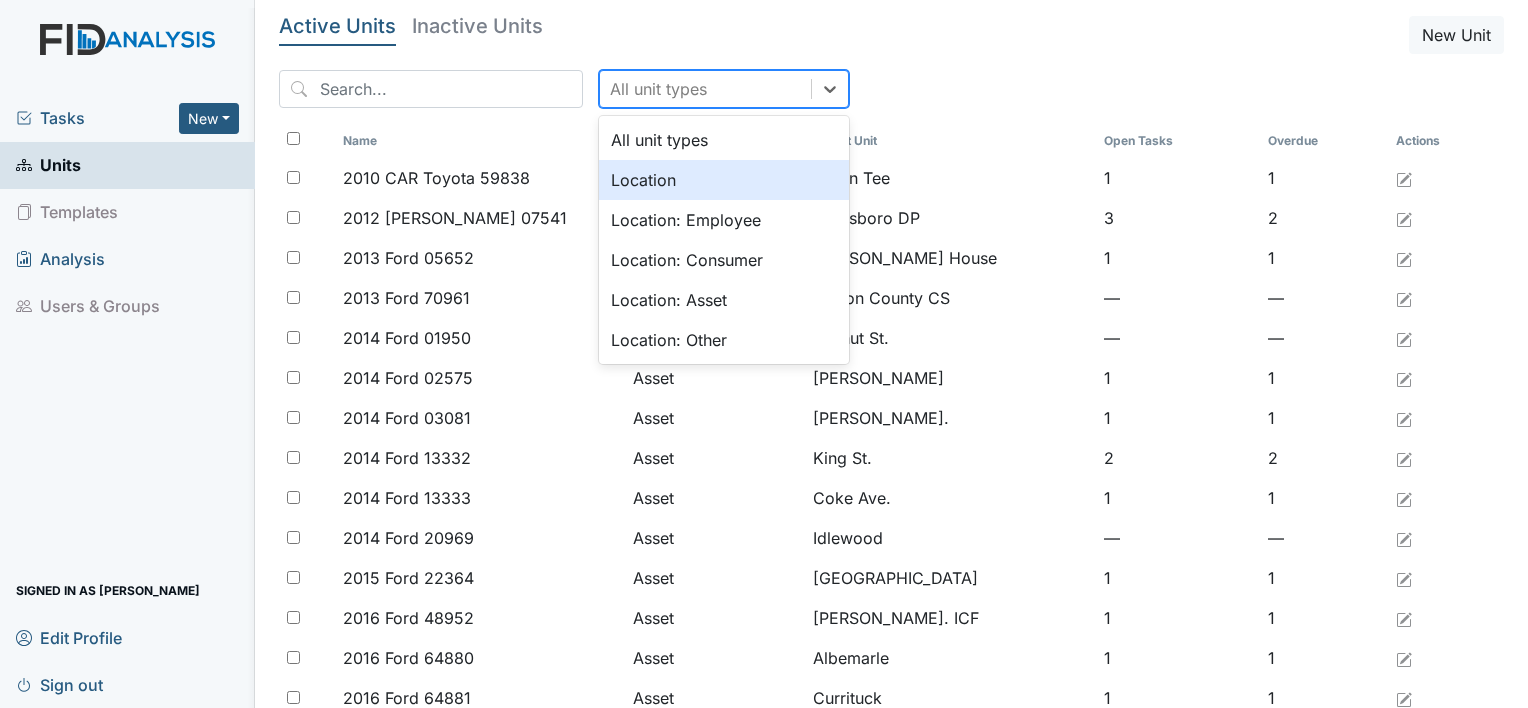 click on "Location" at bounding box center [724, 180] 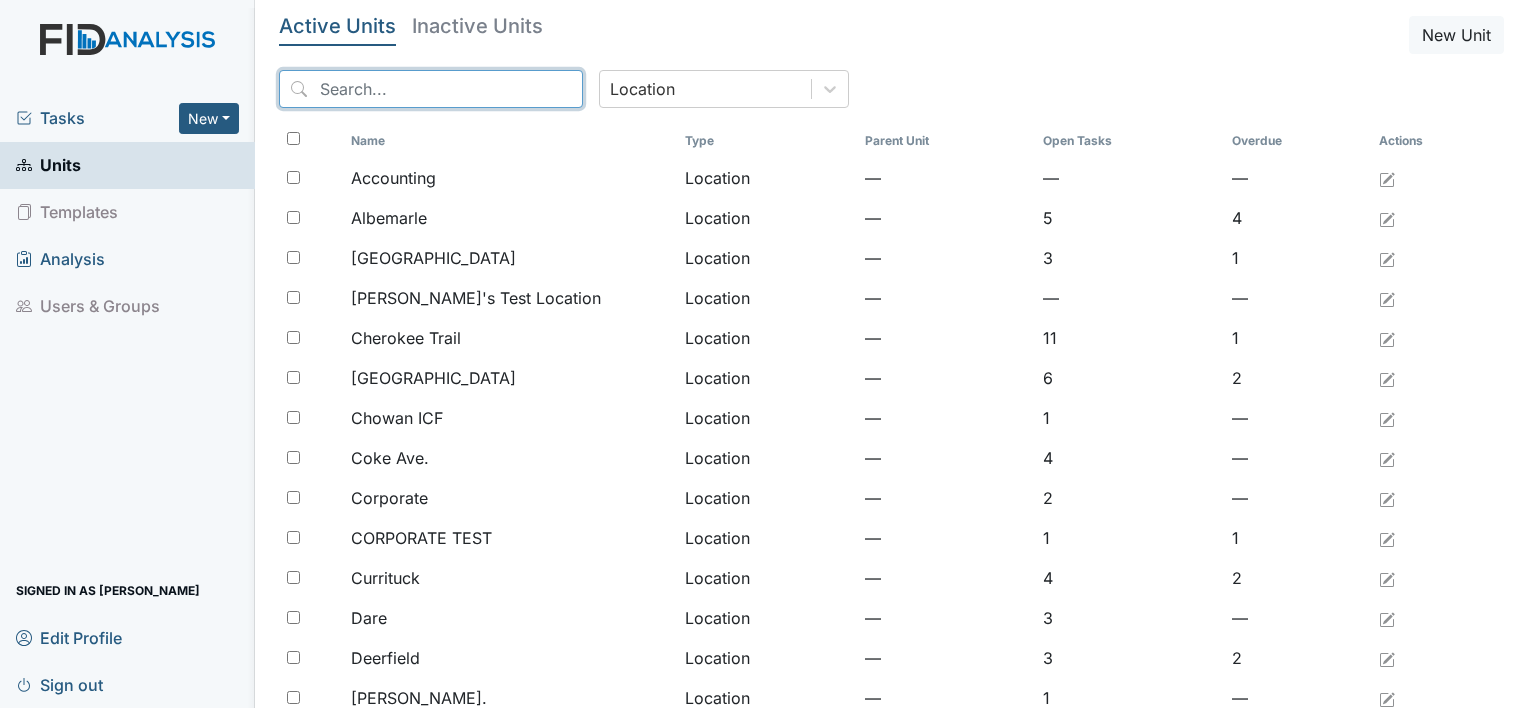 click at bounding box center [431, 89] 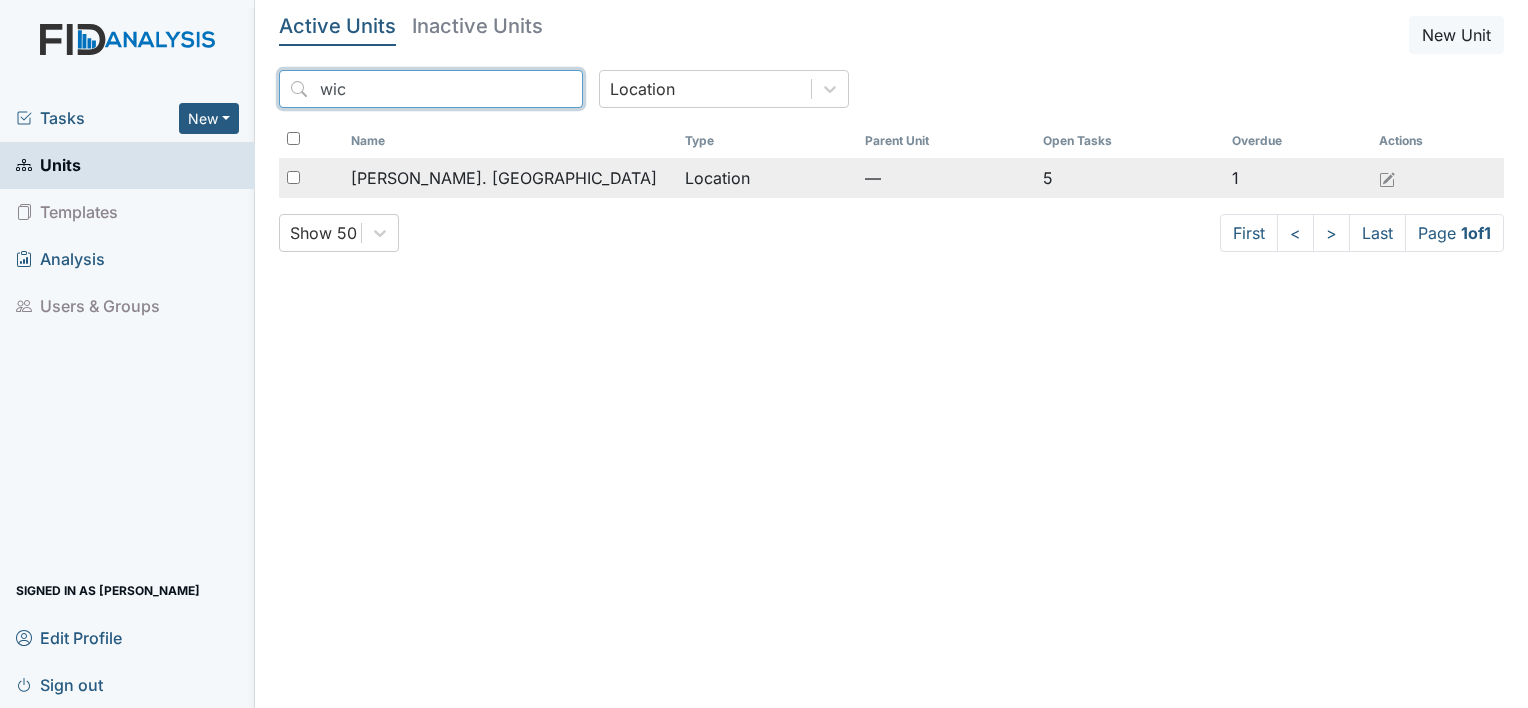 type on "wic" 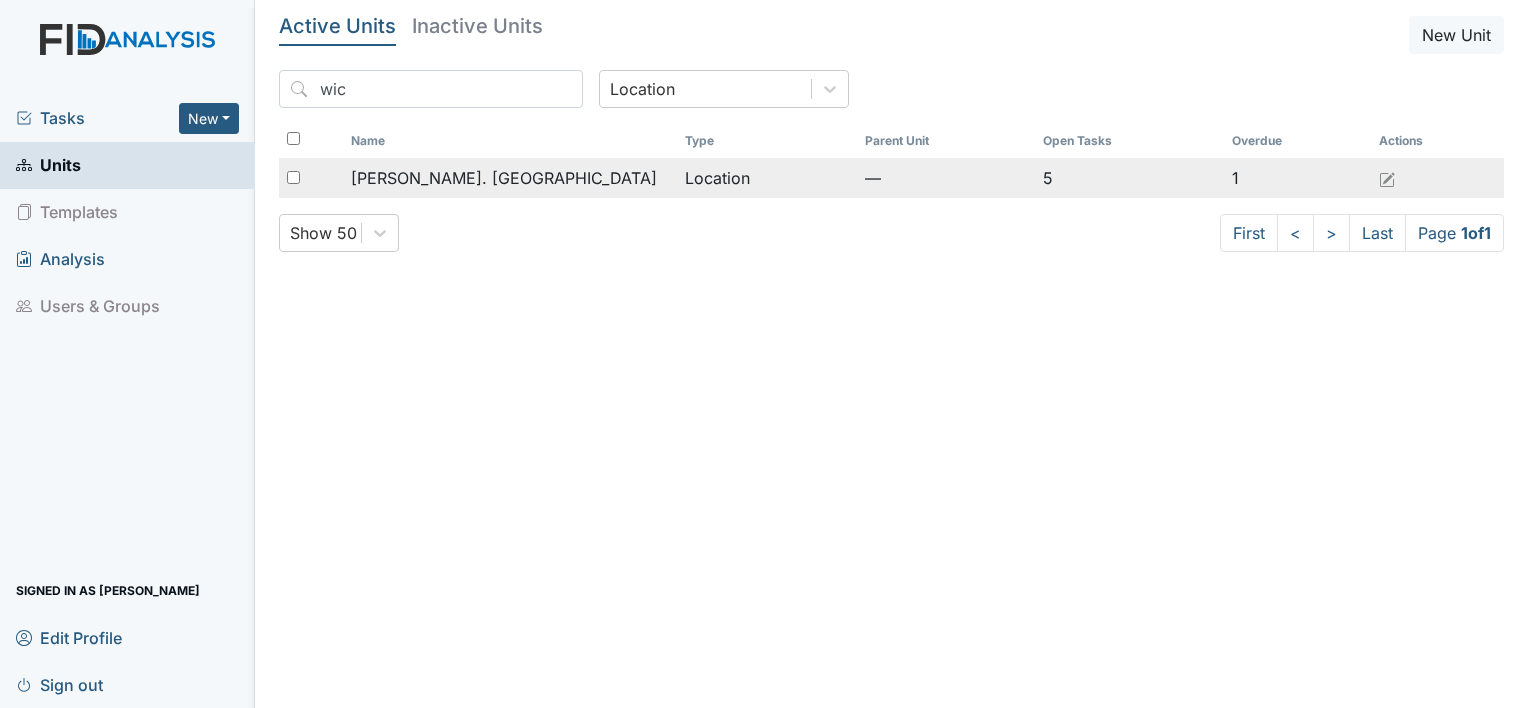 click on "[PERSON_NAME]. [GEOGRAPHIC_DATA]" at bounding box center (510, 178) 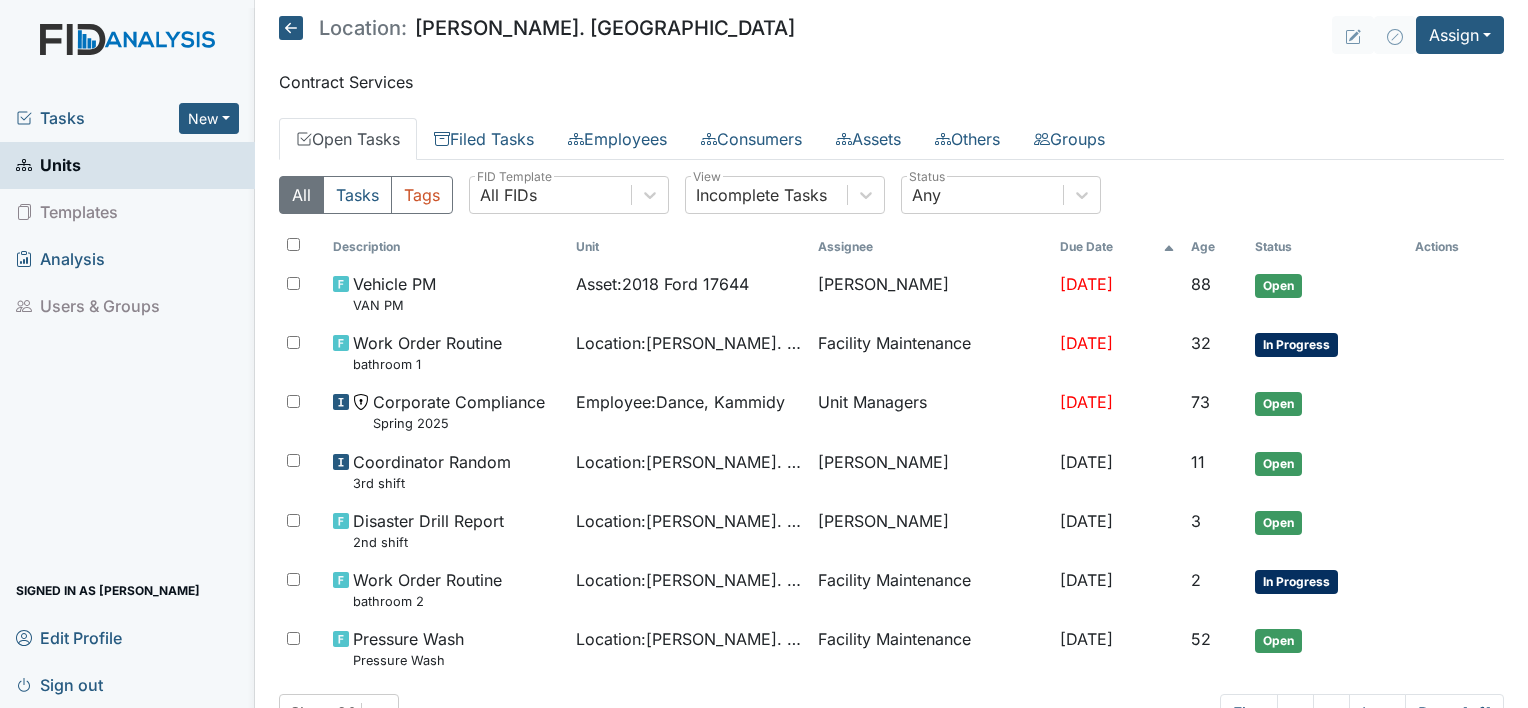scroll, scrollTop: 0, scrollLeft: 0, axis: both 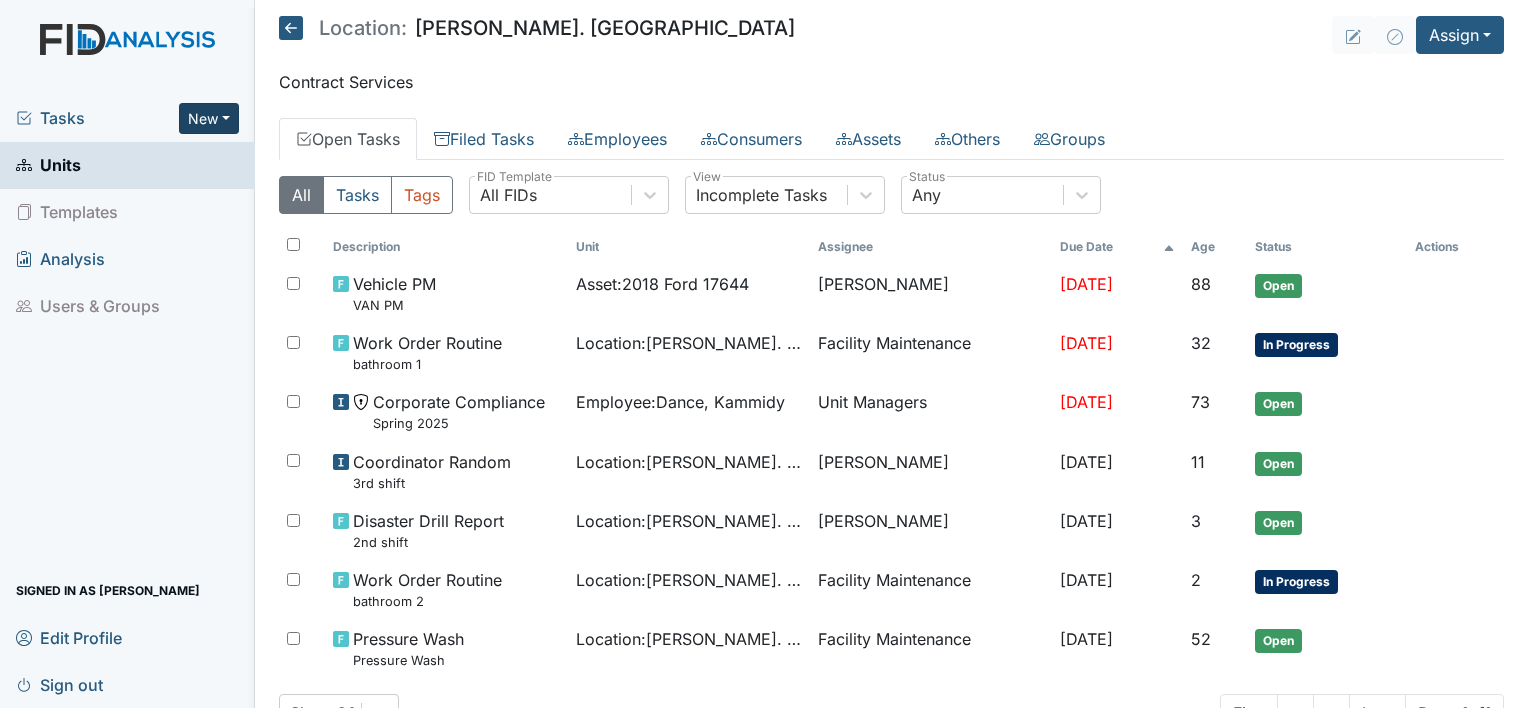 click on "New" at bounding box center [209, 118] 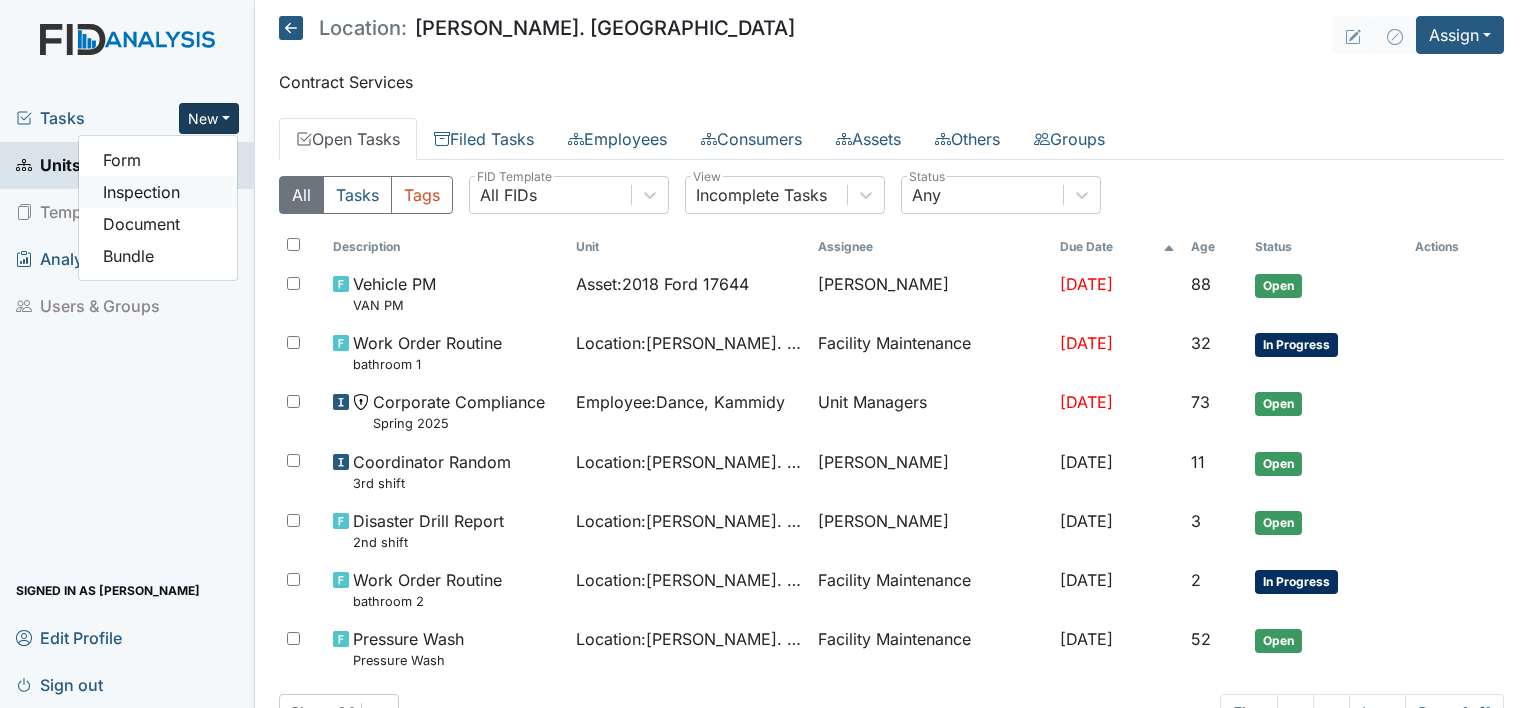 click on "Inspection" at bounding box center [158, 192] 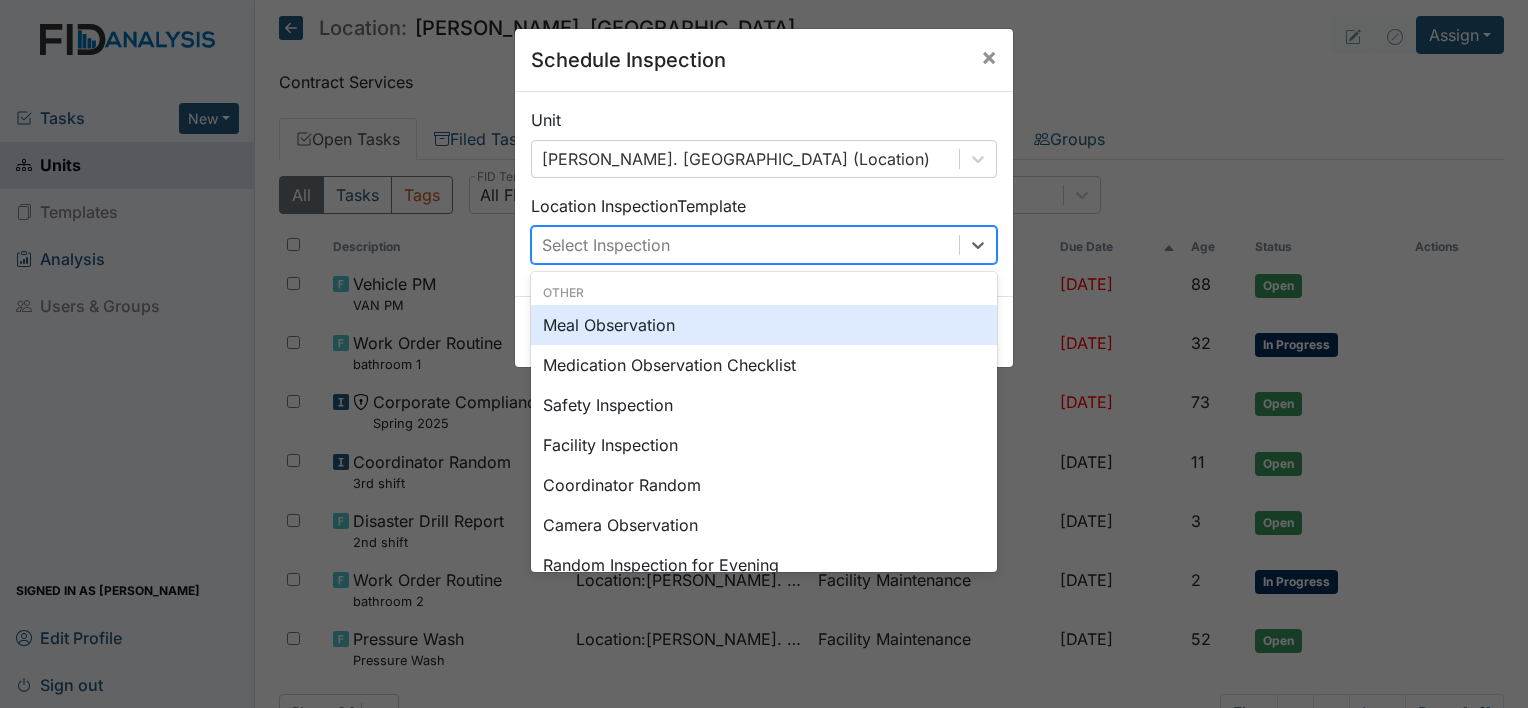 click on "Select Inspection" at bounding box center (606, 245) 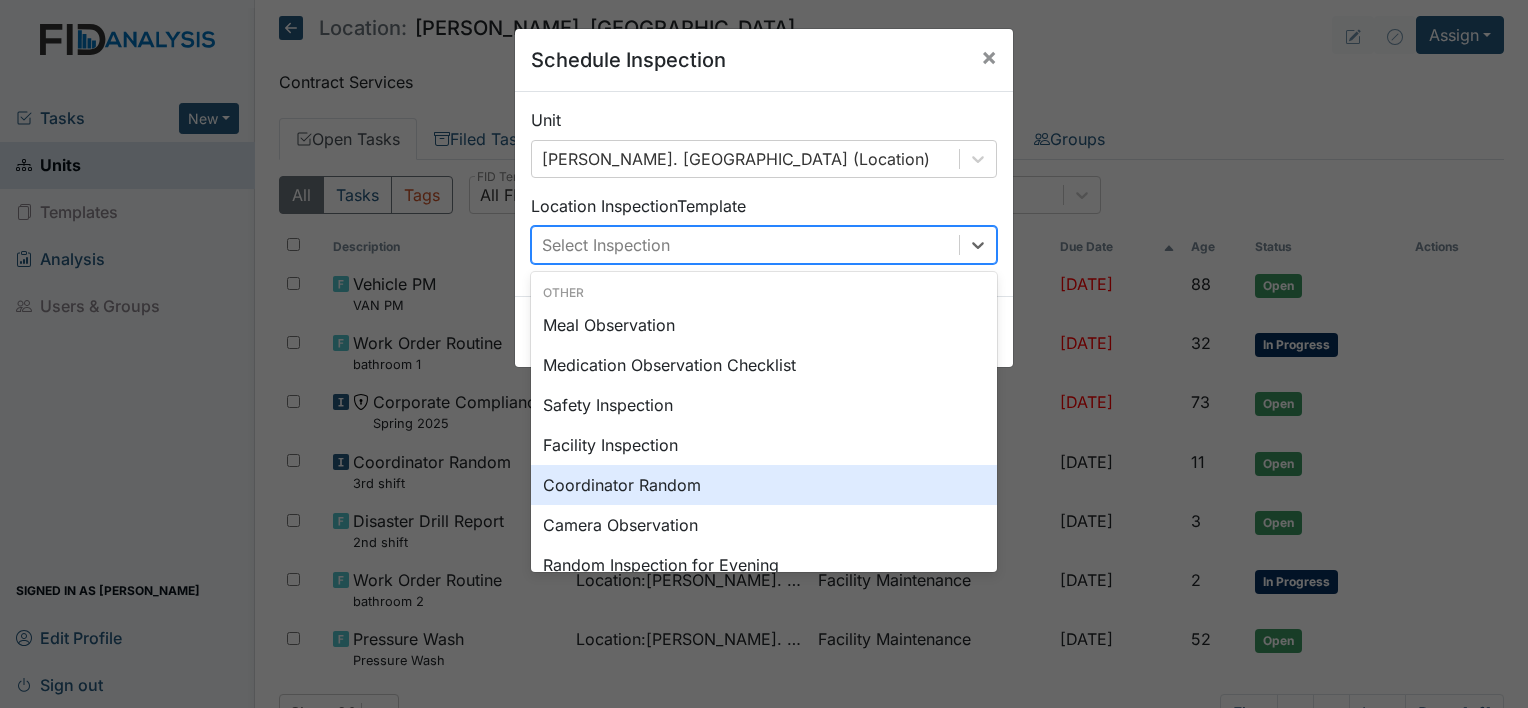click on "Coordinator Random" at bounding box center (764, 485) 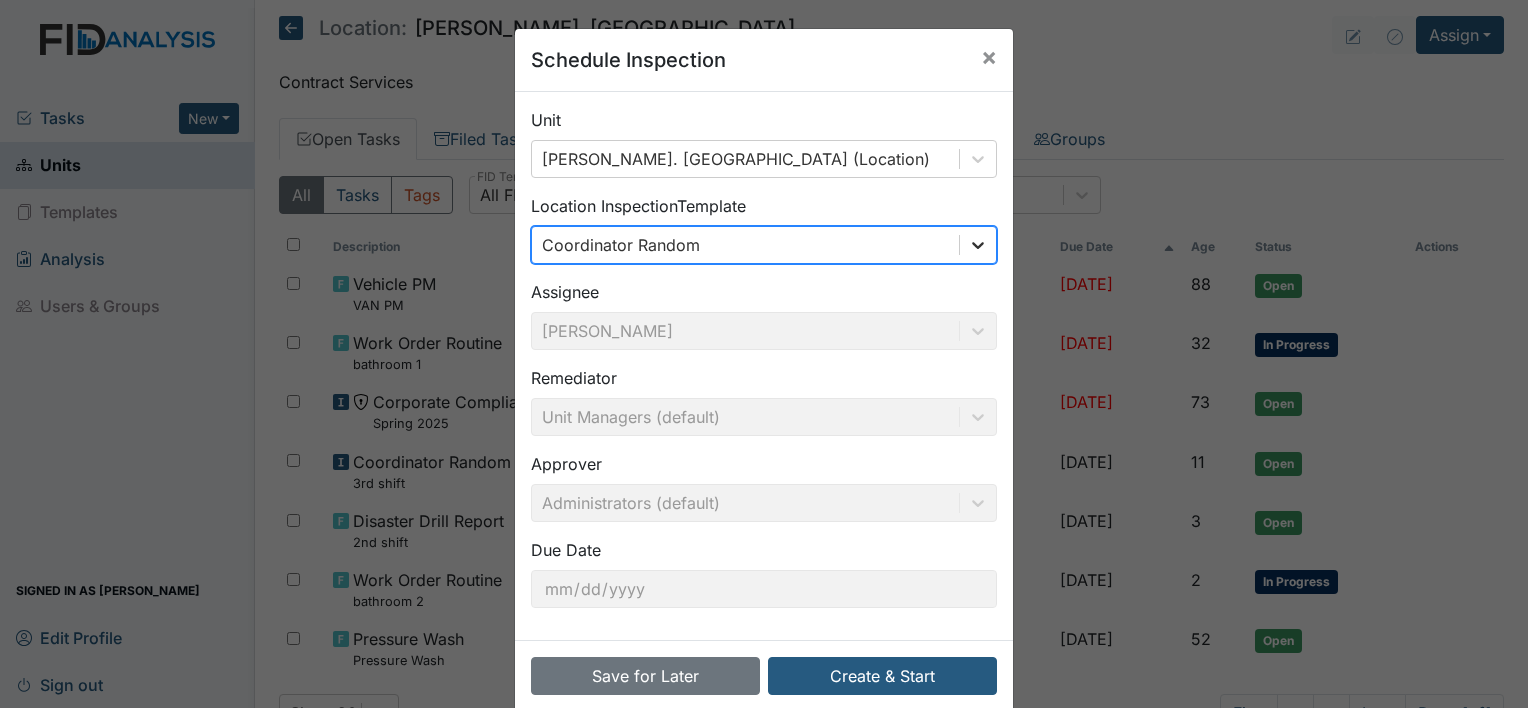 click 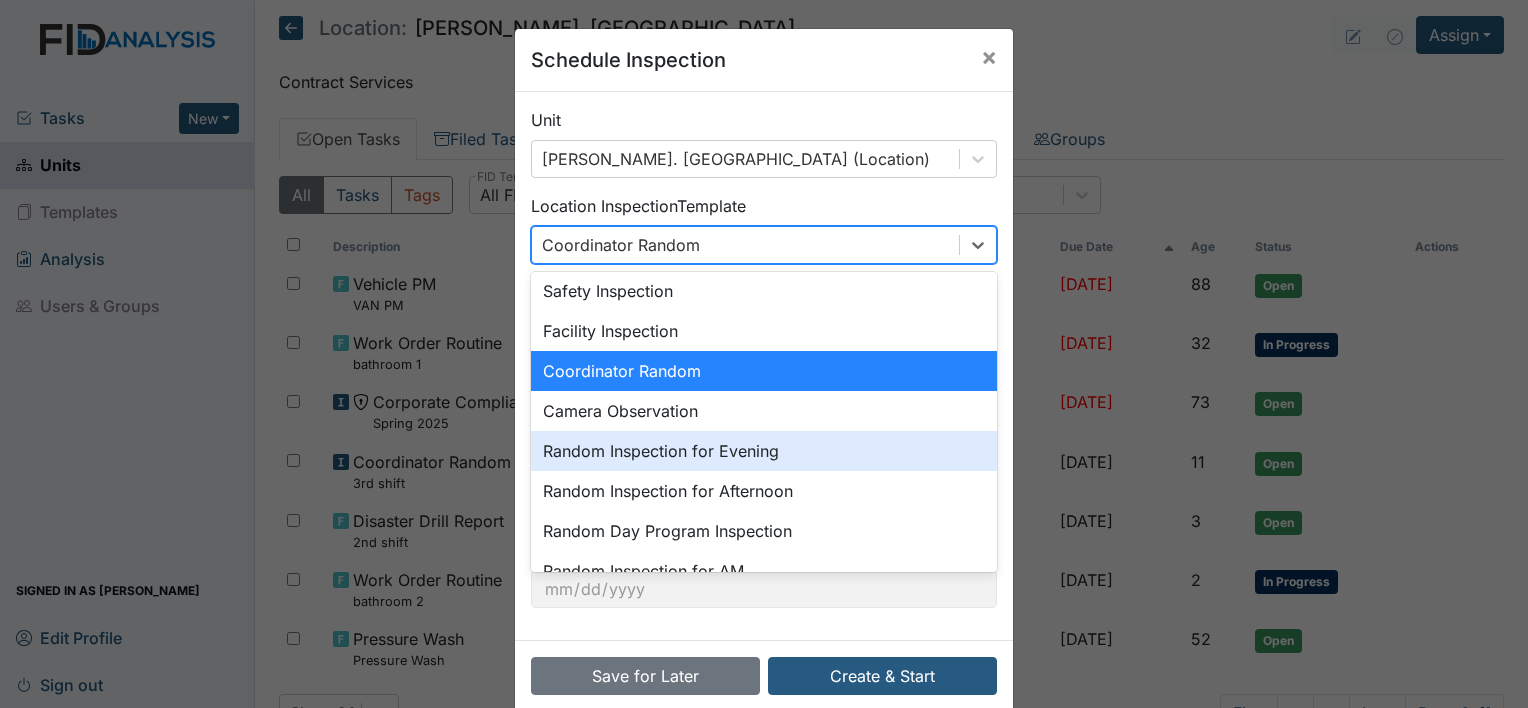 scroll, scrollTop: 133, scrollLeft: 0, axis: vertical 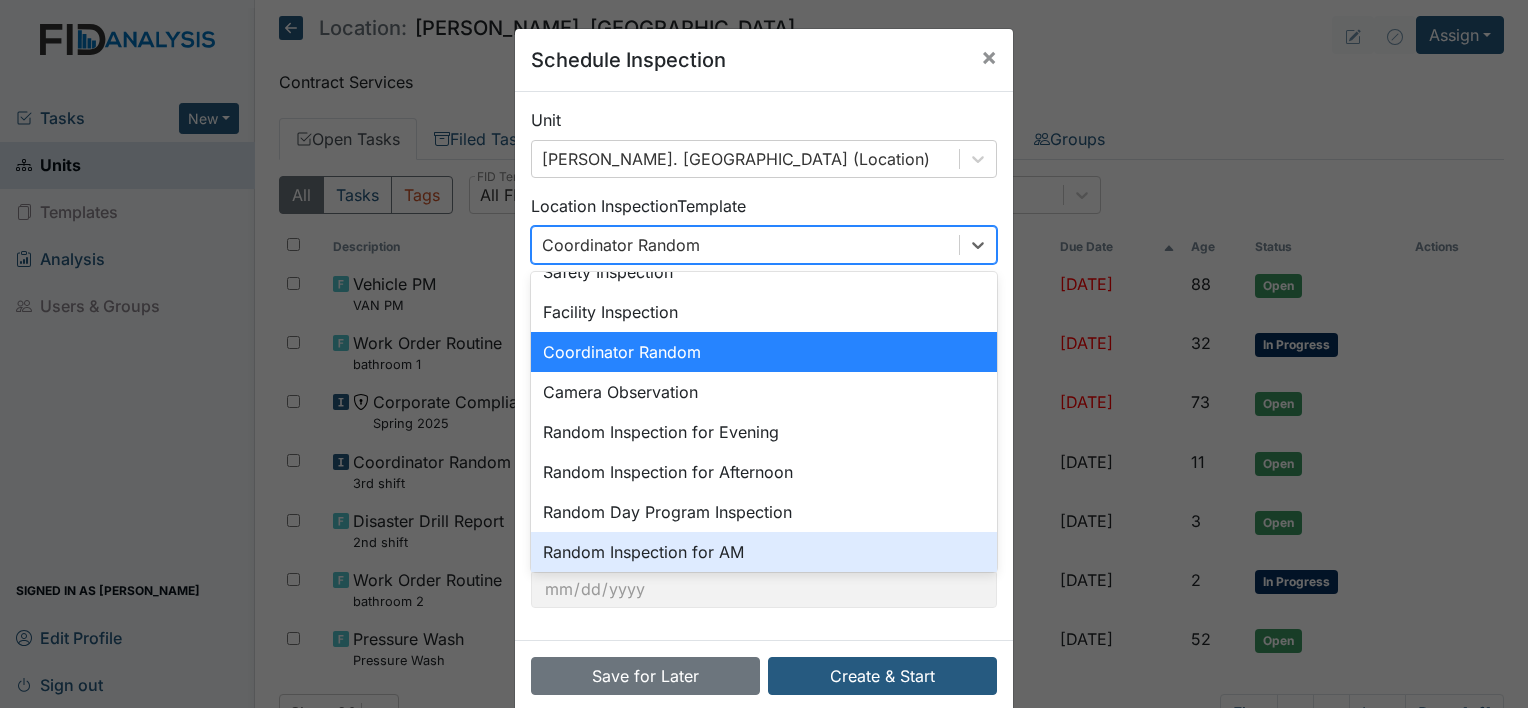 click on "Random Inspection for AM" at bounding box center [764, 552] 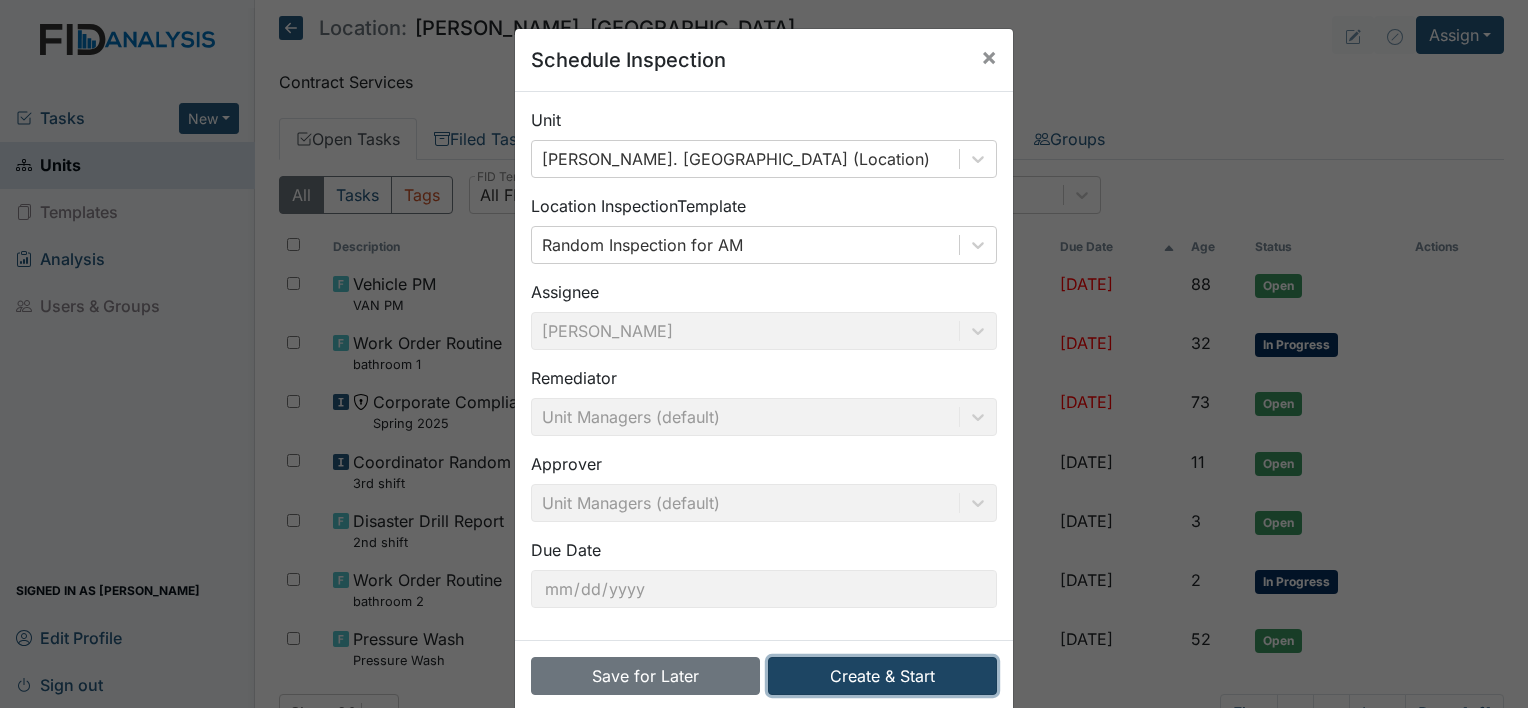 click on "Create & Start" at bounding box center (882, 676) 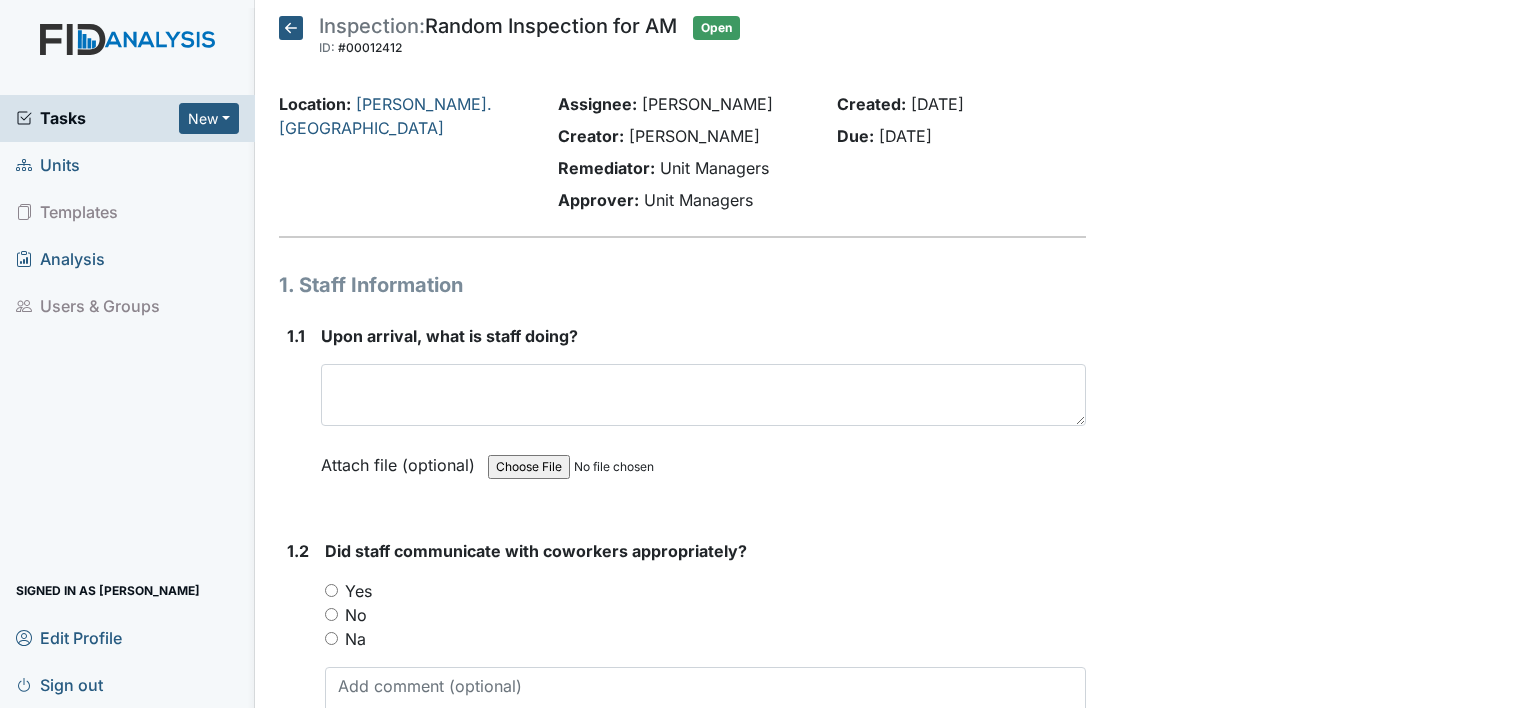 scroll, scrollTop: 0, scrollLeft: 0, axis: both 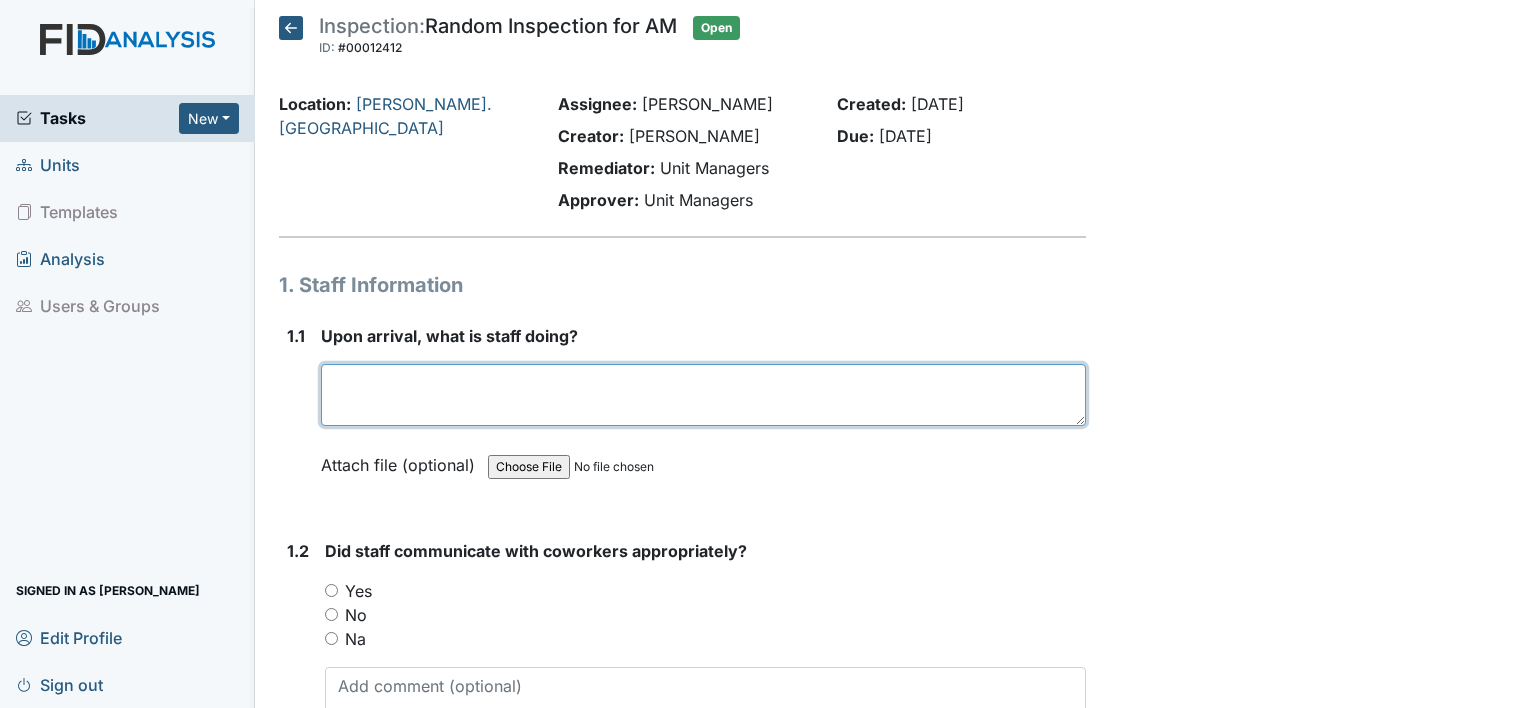 click at bounding box center [703, 395] 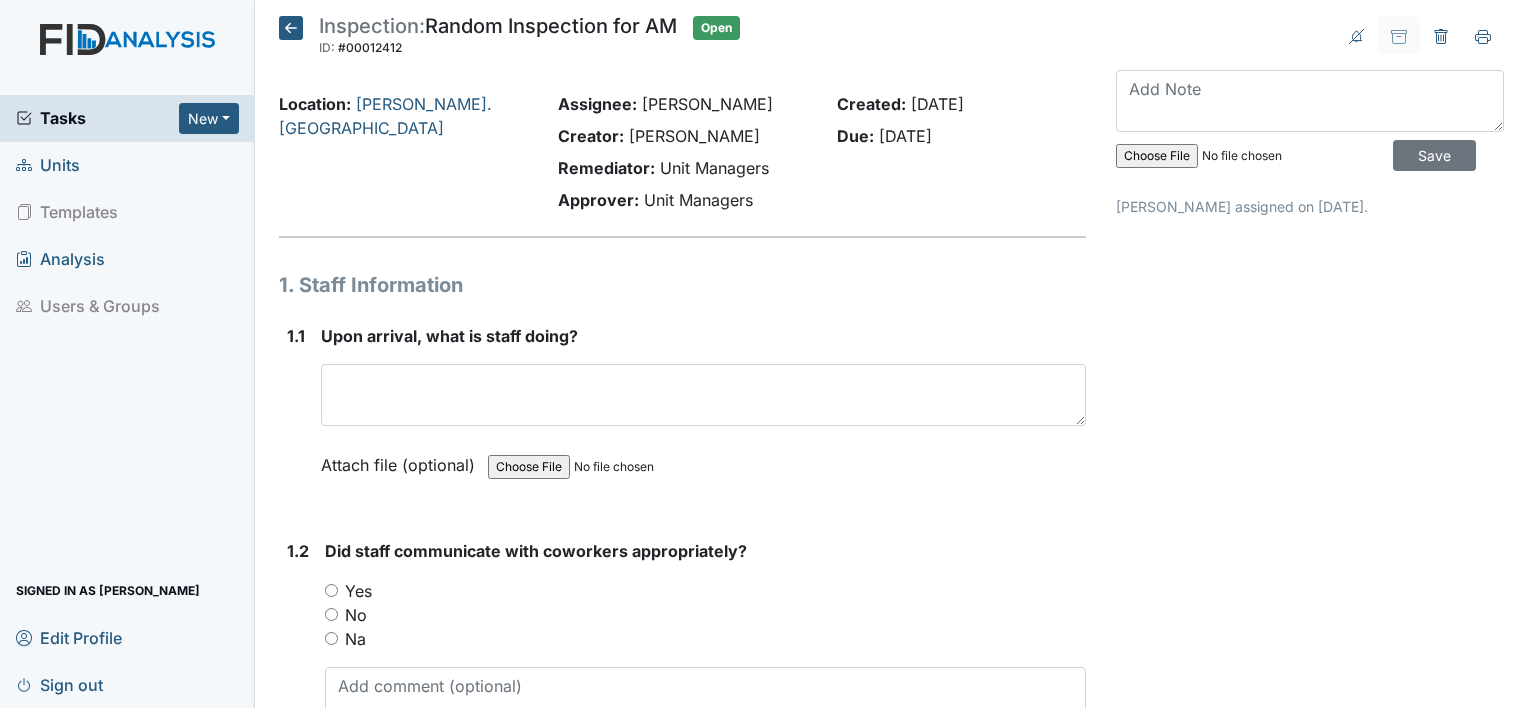 click at bounding box center [703, 395] 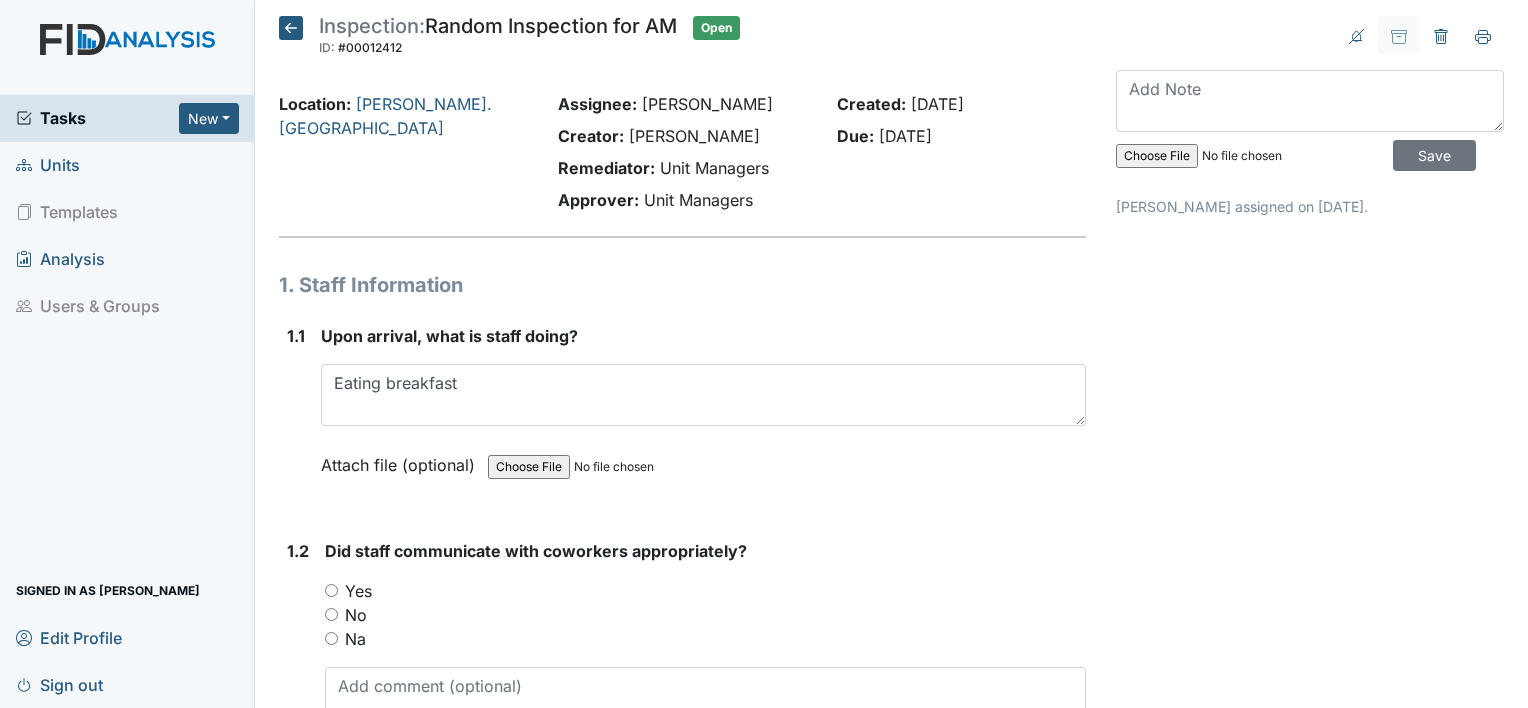 type on "Eating breakfast" 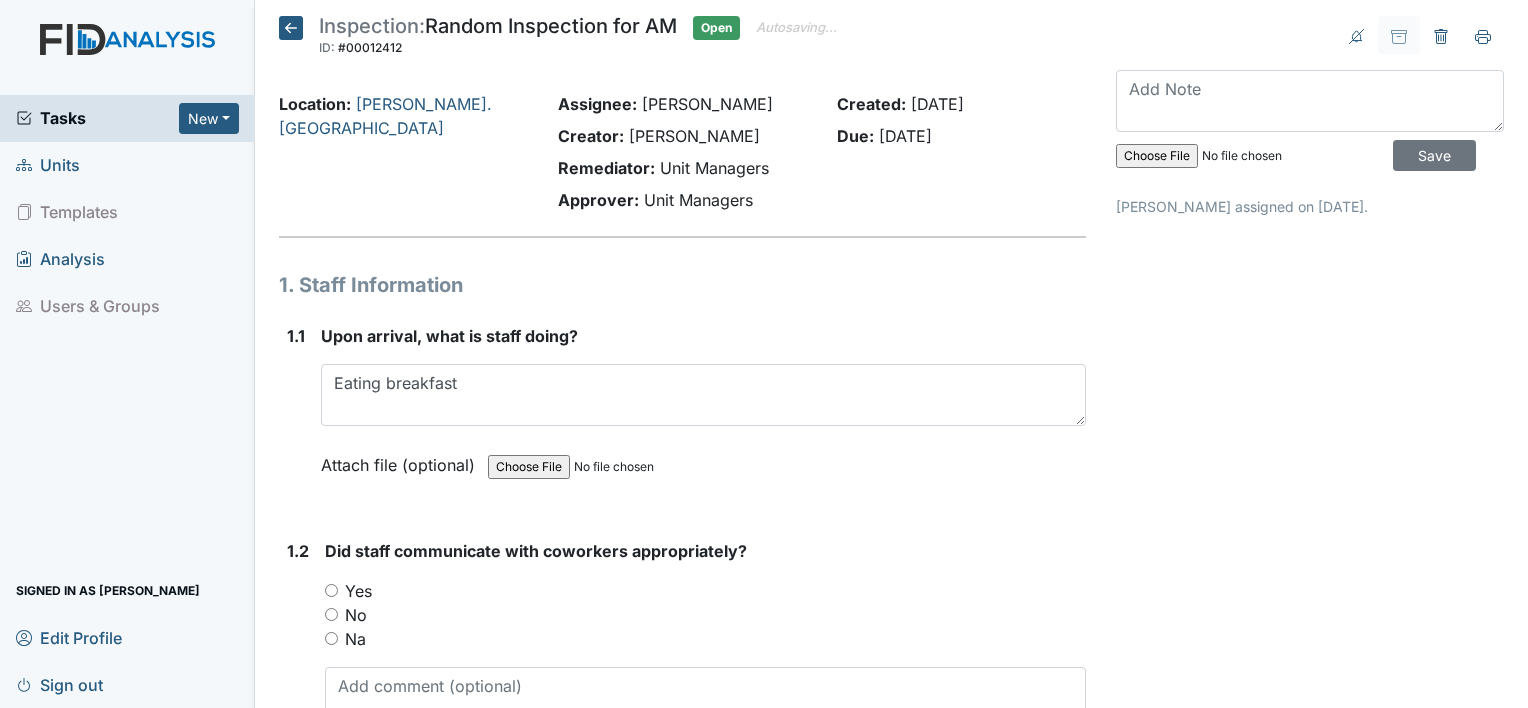 click on "Yes" at bounding box center (331, 590) 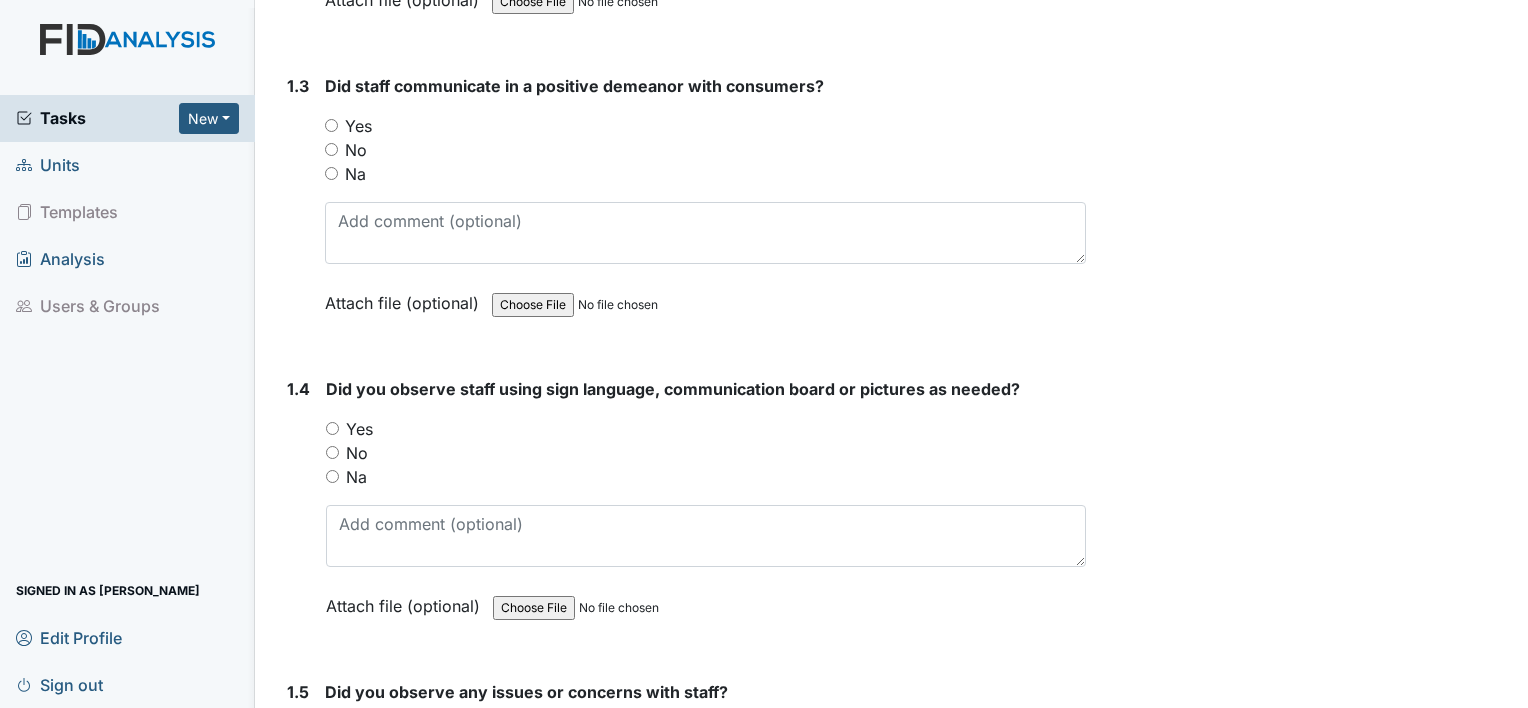 scroll, scrollTop: 800, scrollLeft: 0, axis: vertical 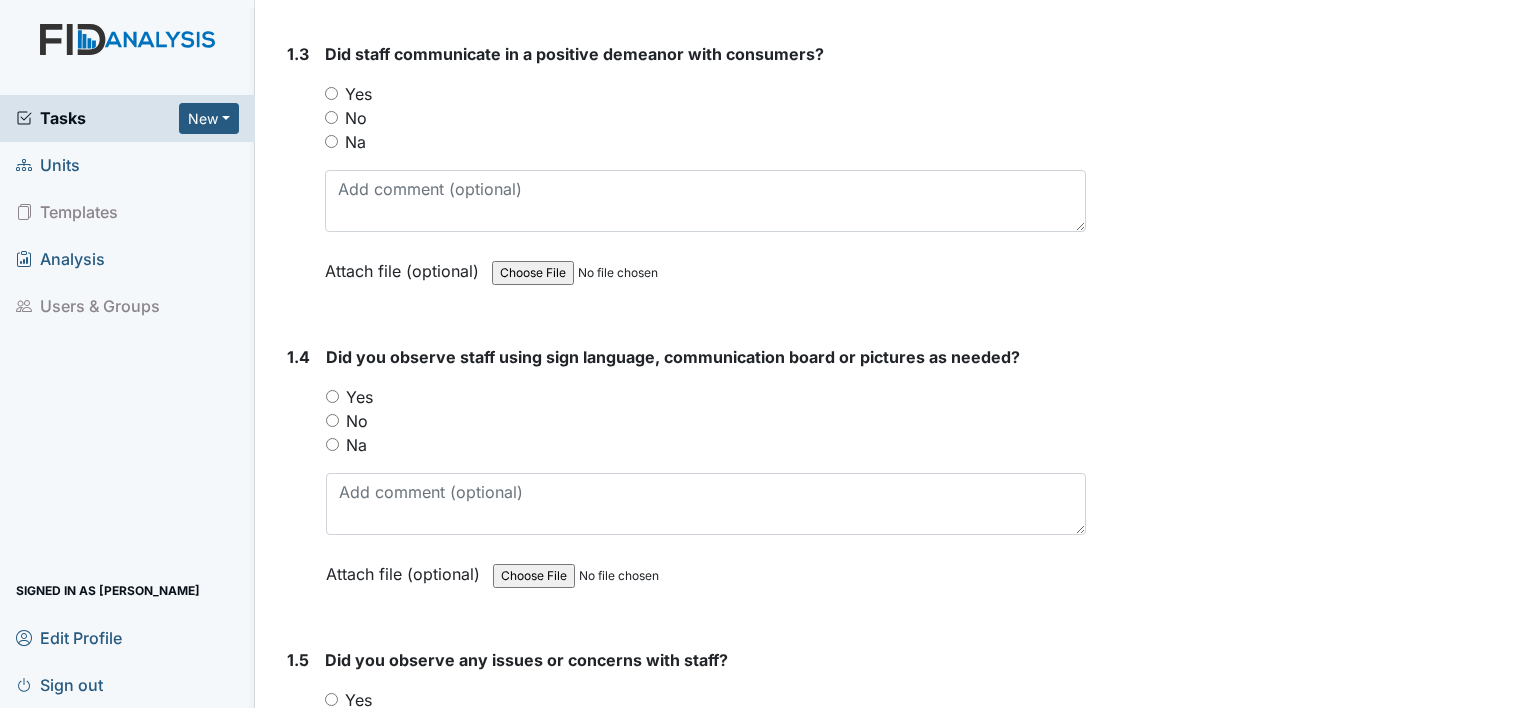 click on "Yes" at bounding box center [331, 93] 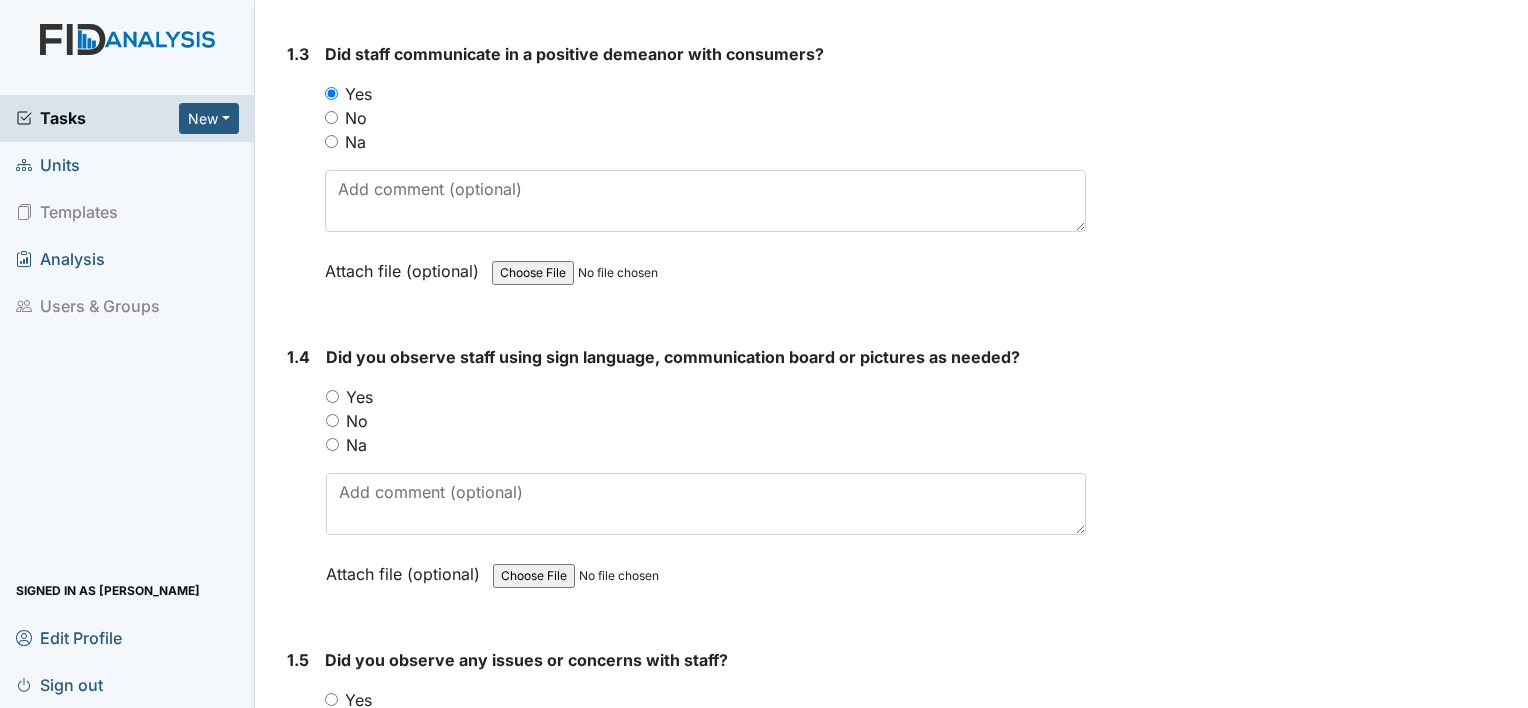 click on "Yes" at bounding box center (332, 396) 